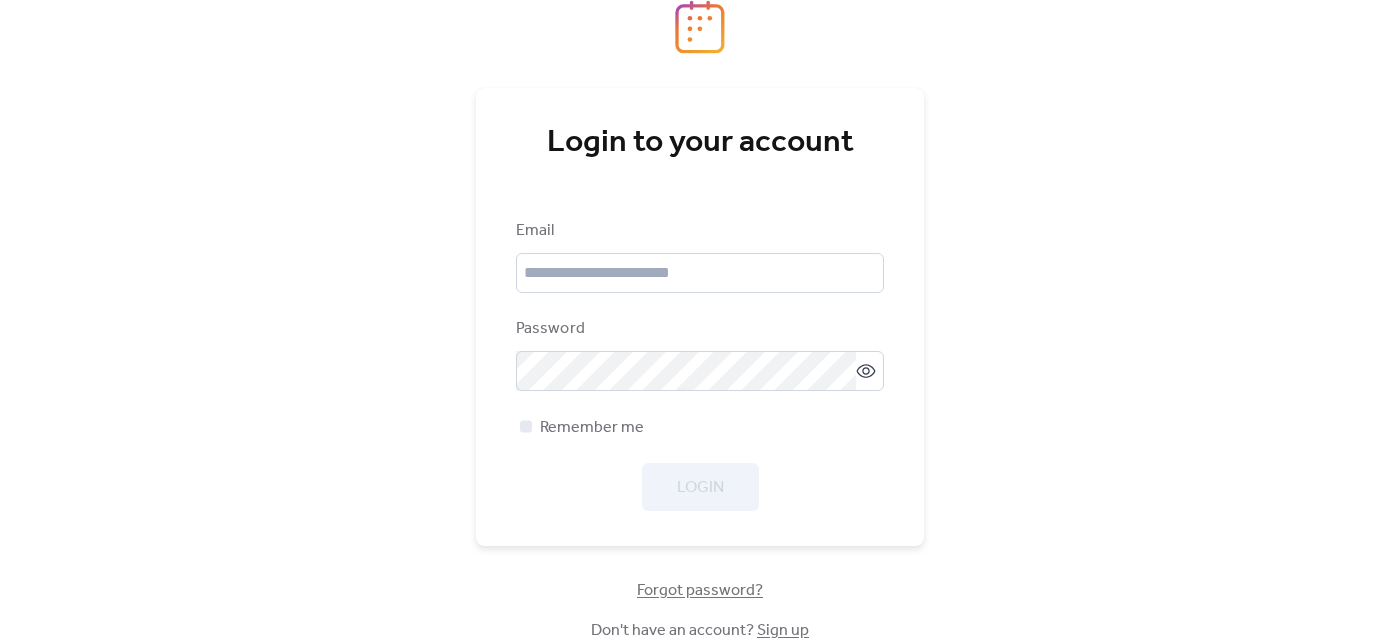 scroll, scrollTop: 0, scrollLeft: 0, axis: both 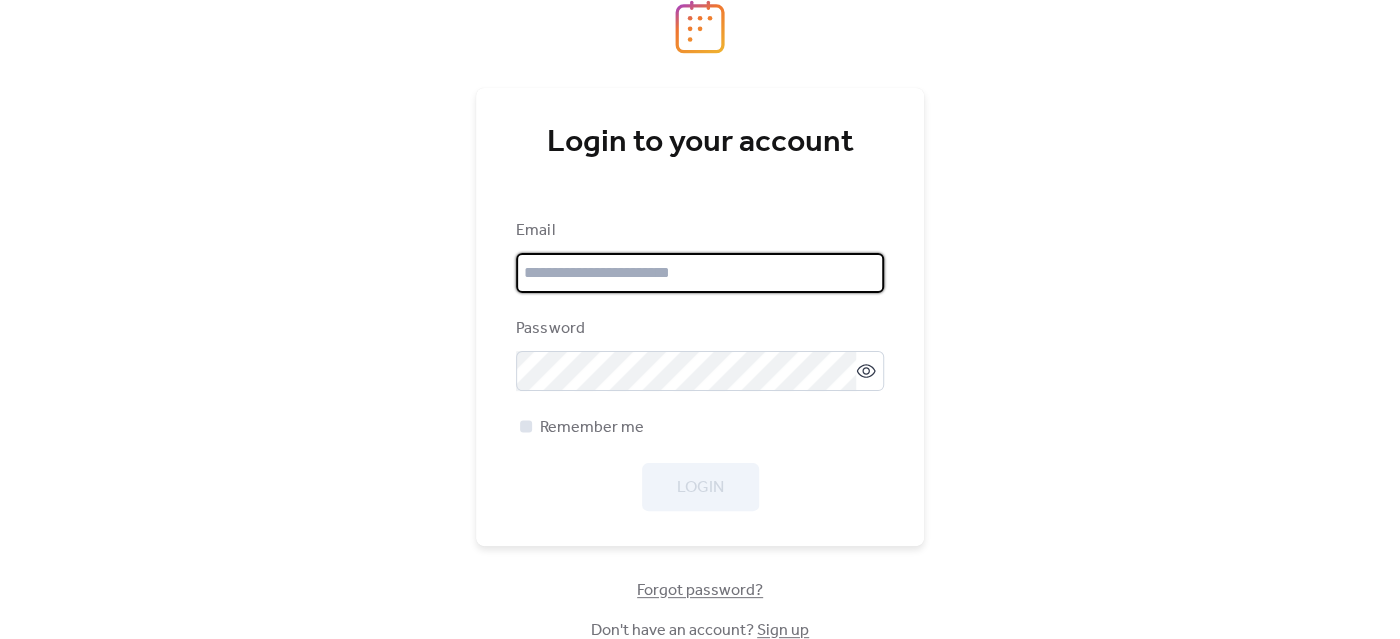 type on "**********" 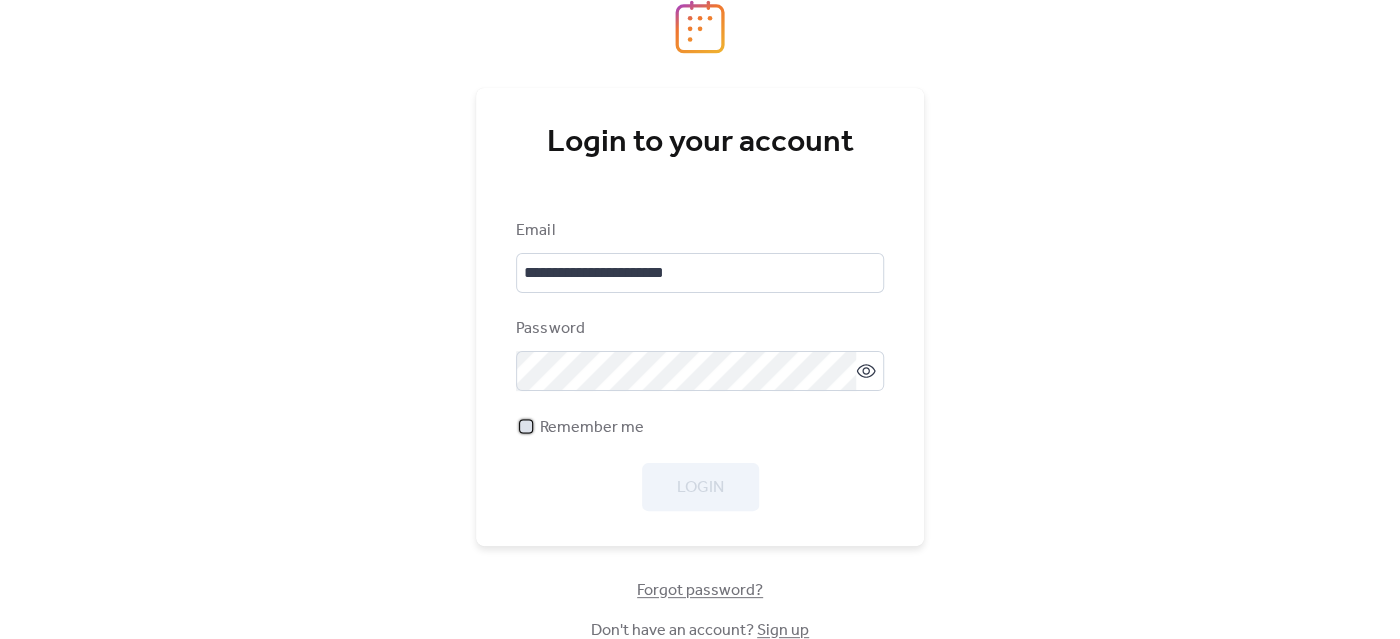 click at bounding box center (526, 426) 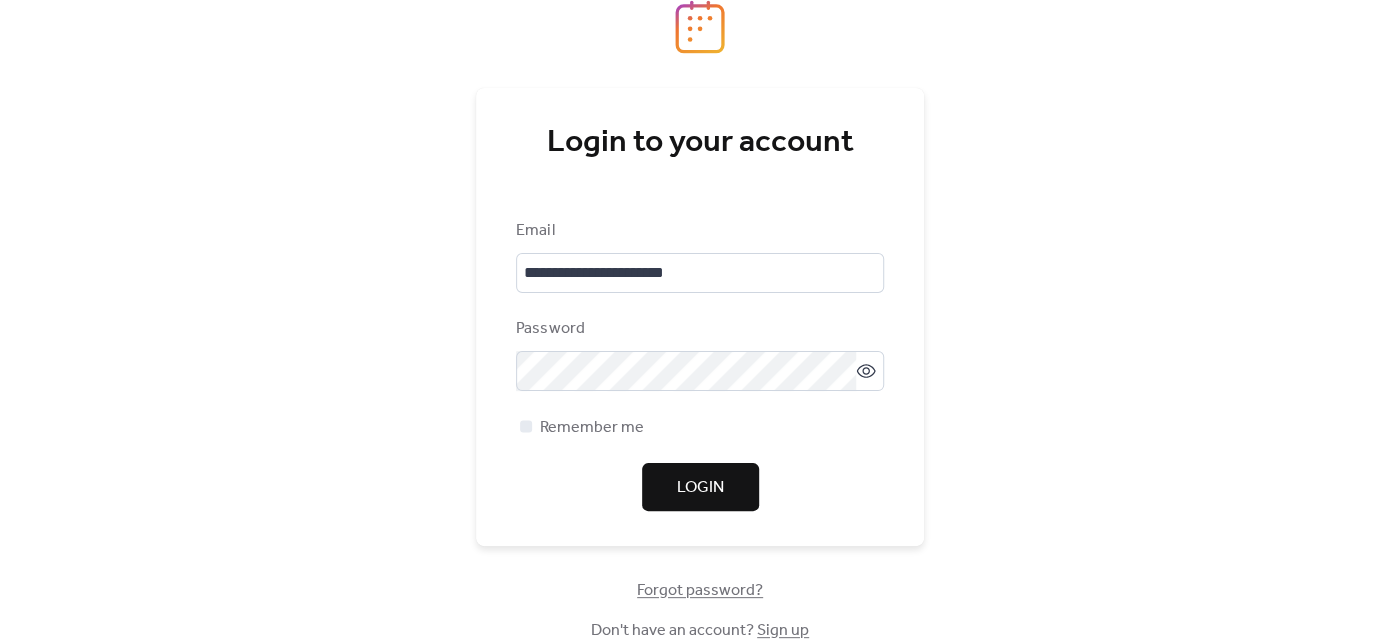 click on "Login" at bounding box center (700, 488) 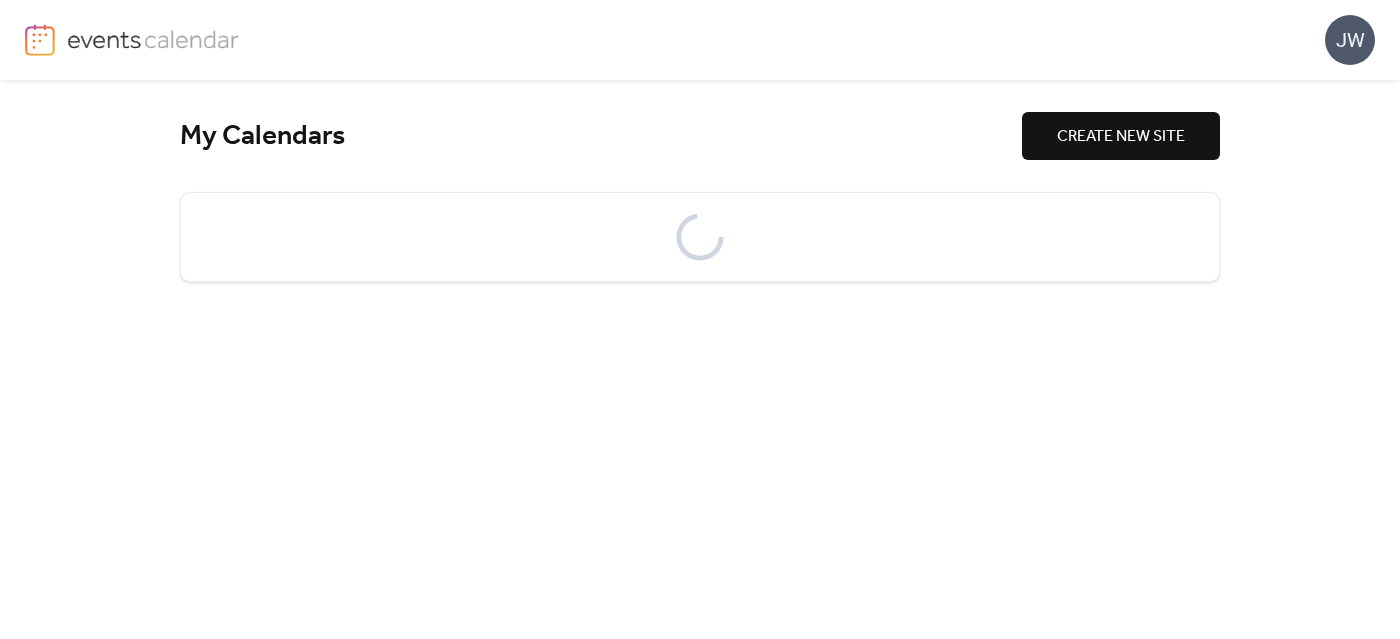 scroll, scrollTop: 0, scrollLeft: 0, axis: both 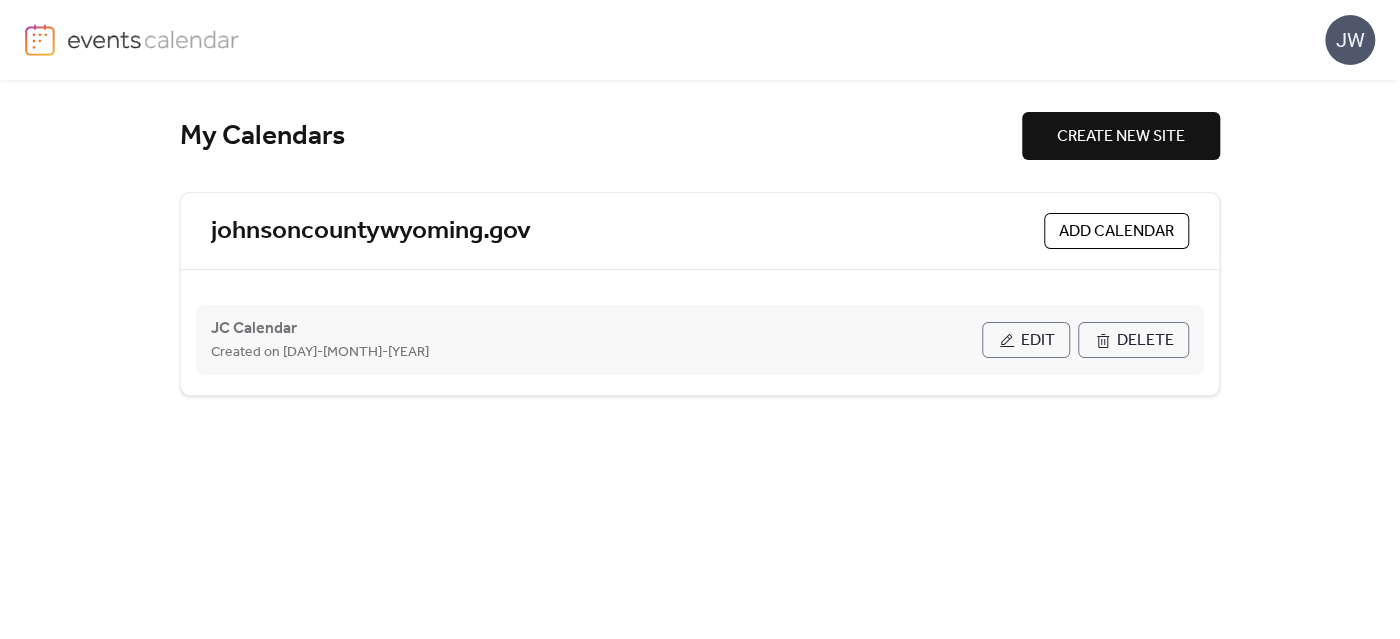 click on "Edit" at bounding box center [1026, 340] 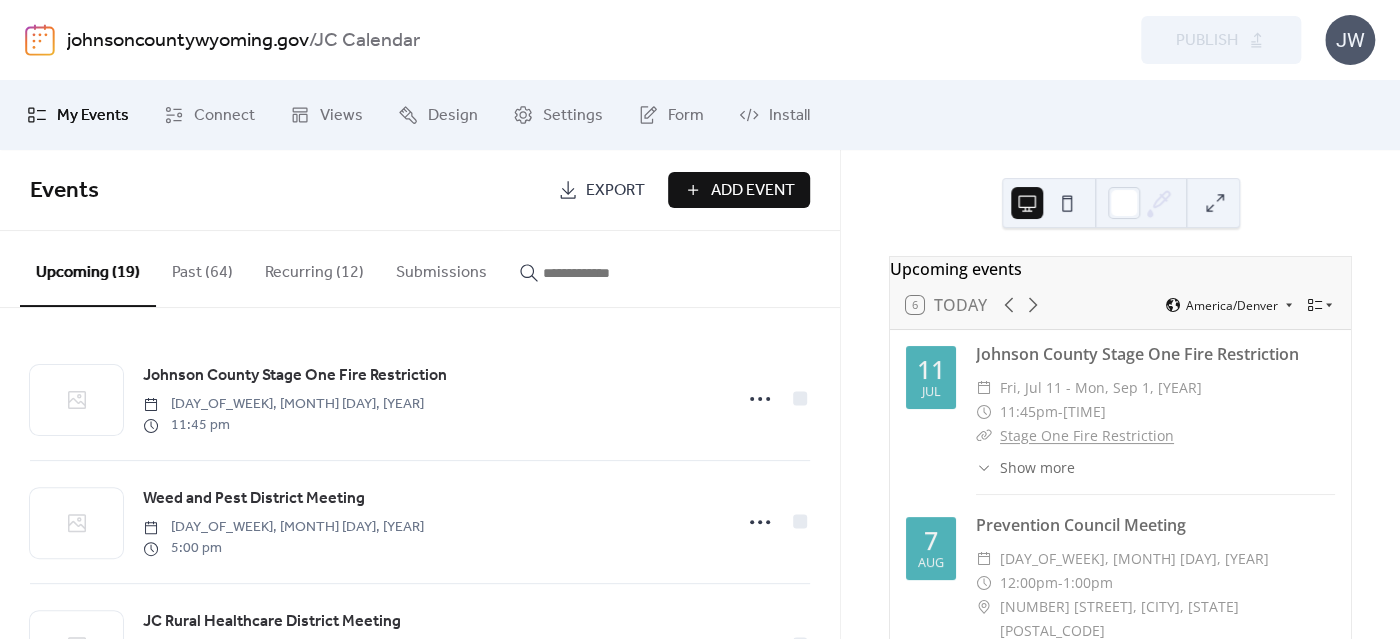click on "Add Event" at bounding box center (753, 191) 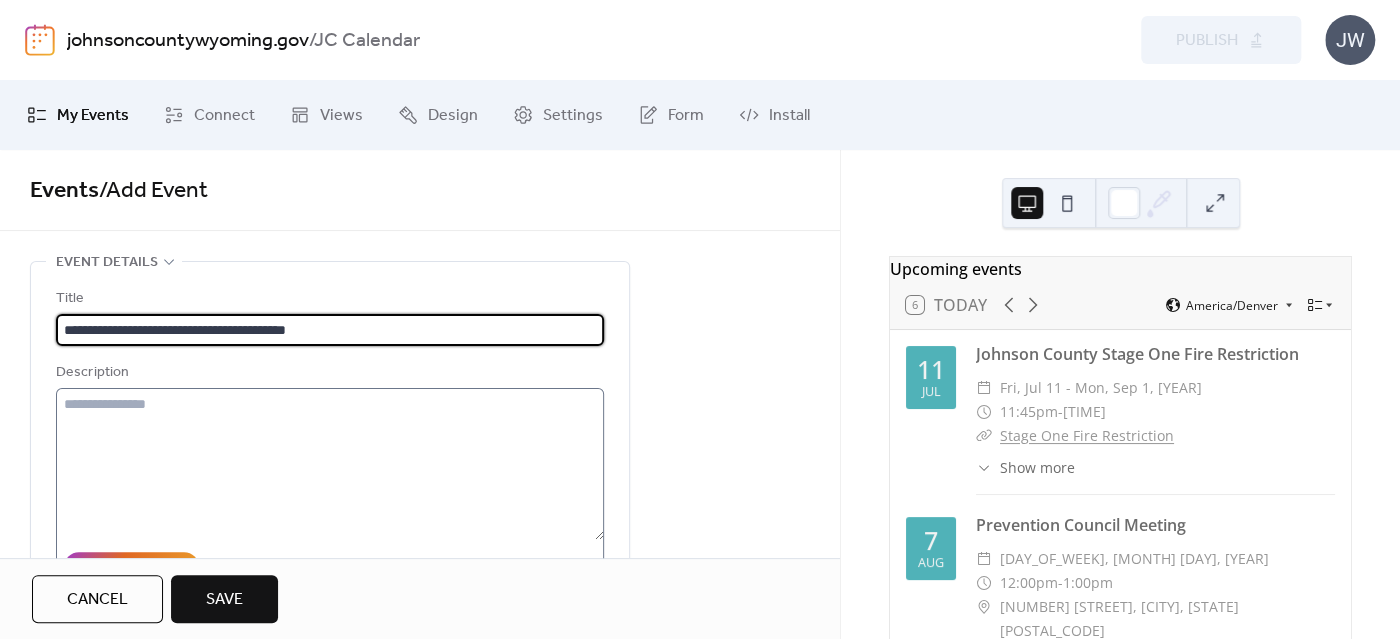 type on "**********" 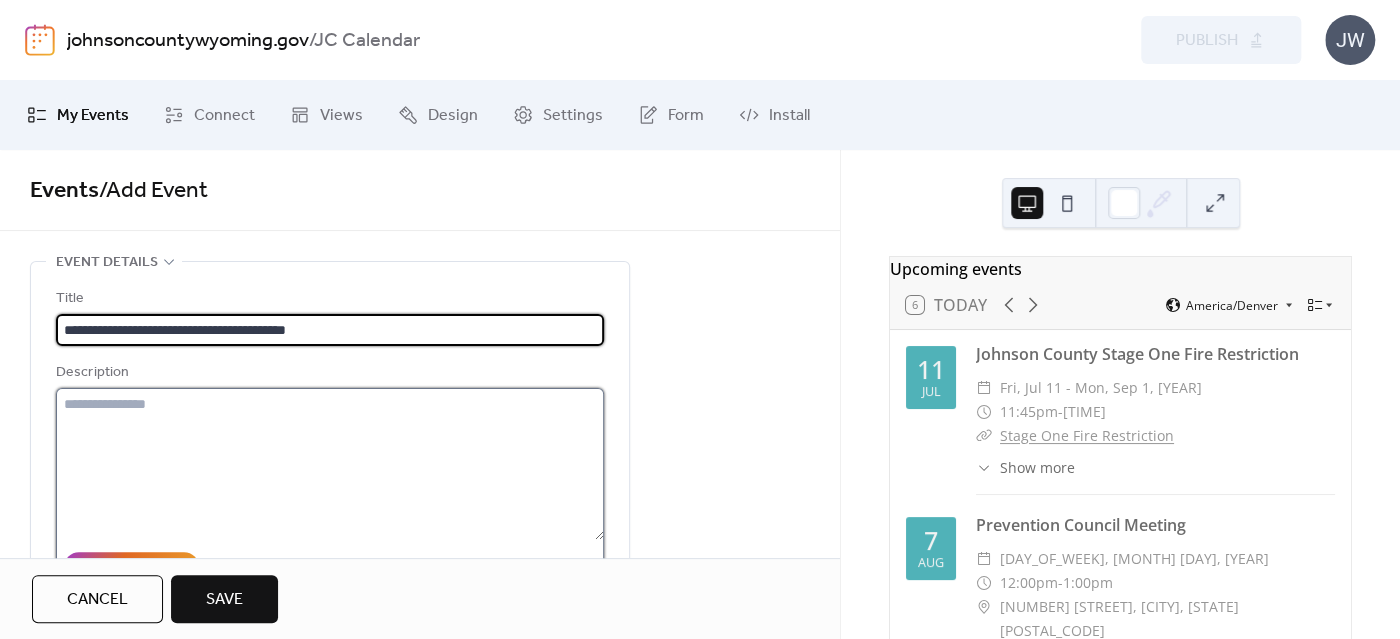 click at bounding box center (330, 464) 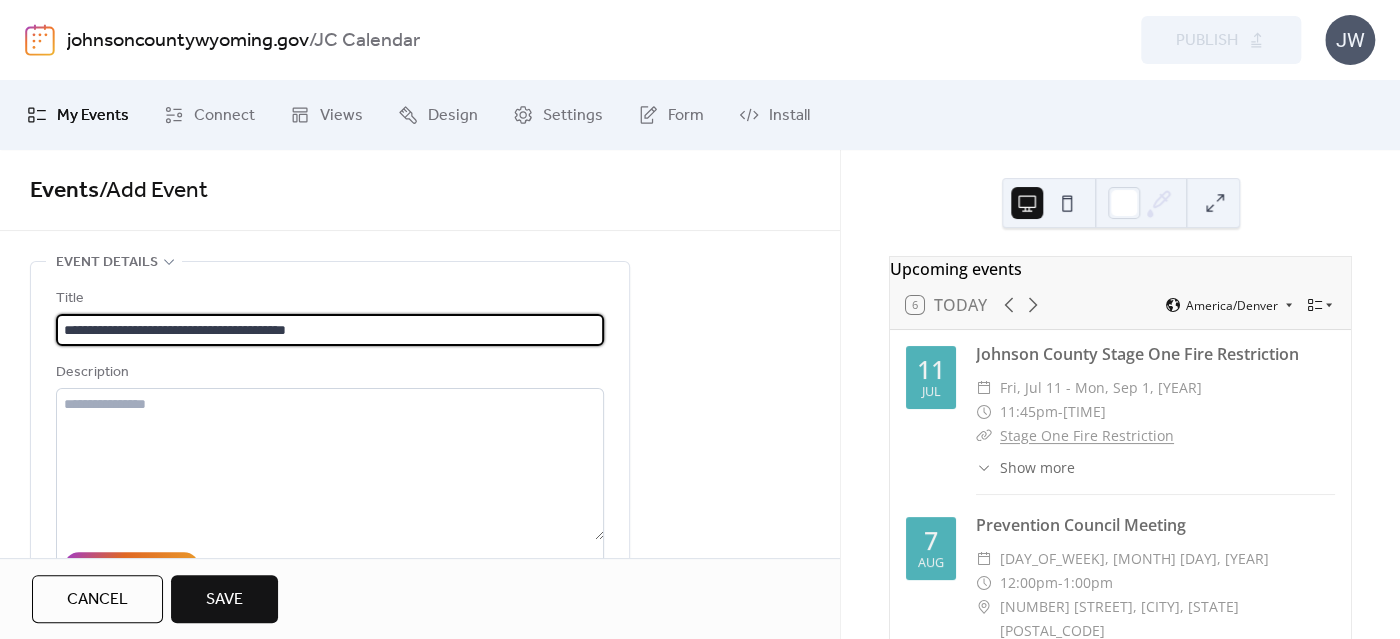 scroll, scrollTop: 0, scrollLeft: 0, axis: both 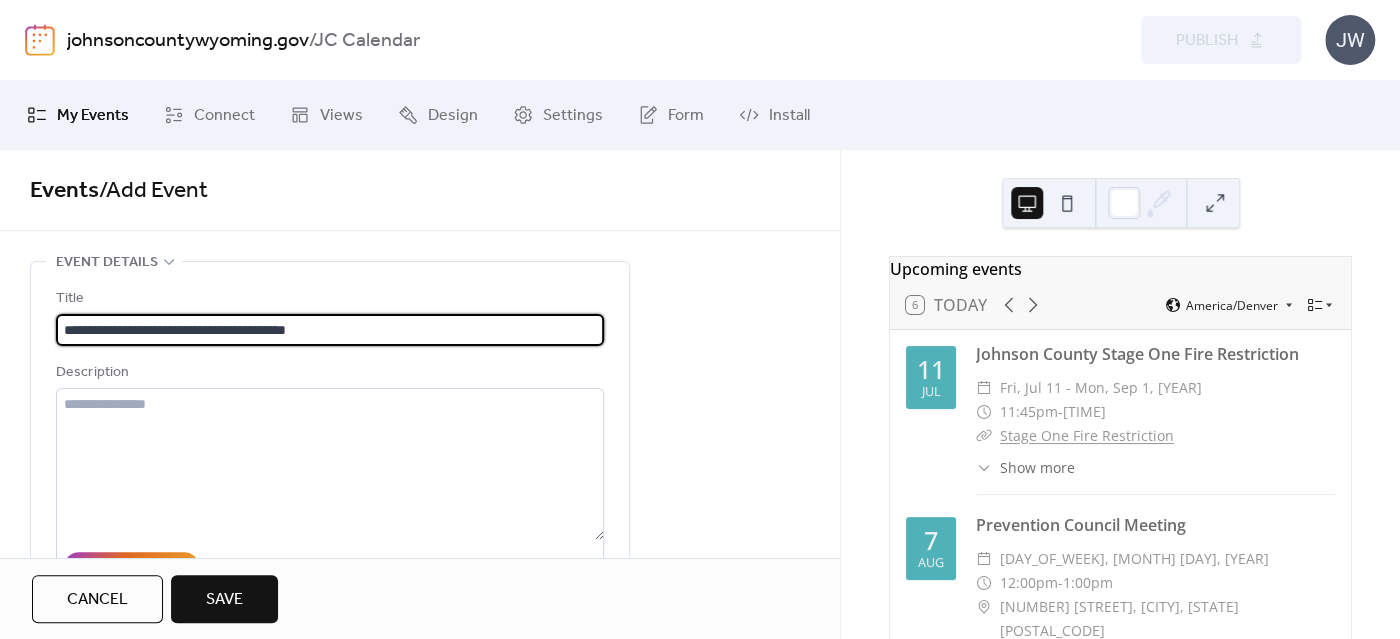 click on "**********" at bounding box center (420, 988) 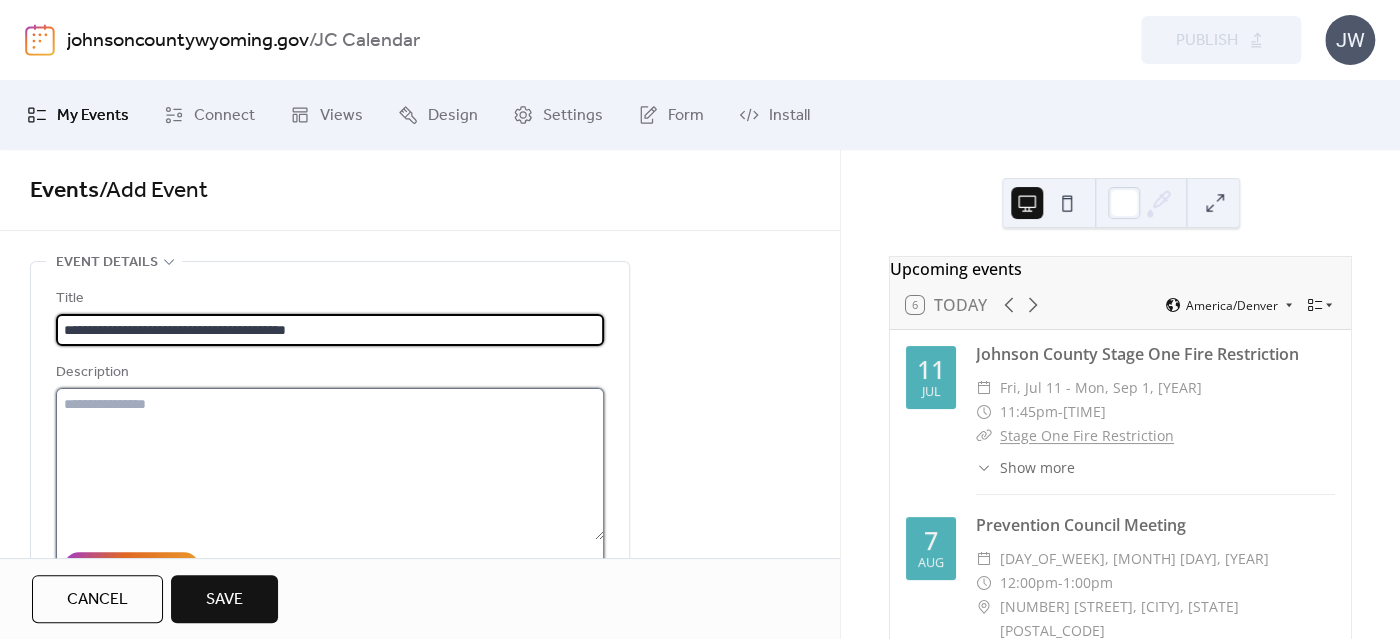 click at bounding box center (330, 464) 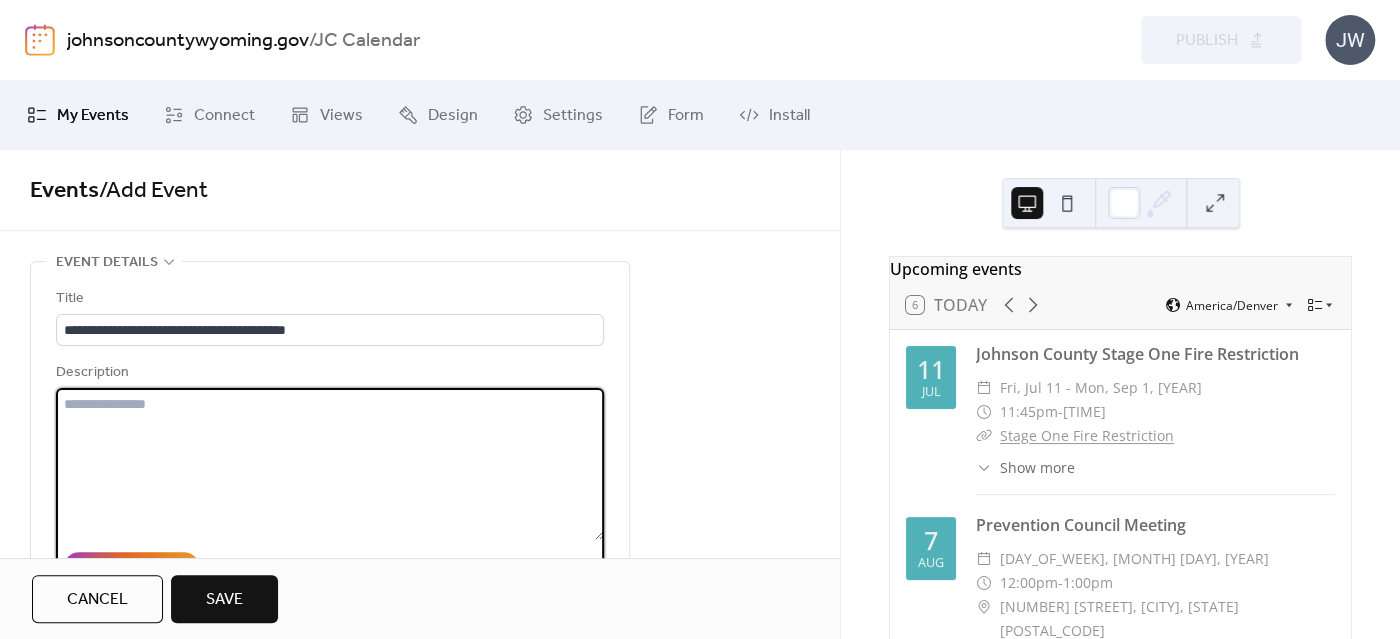 paste on "**********" 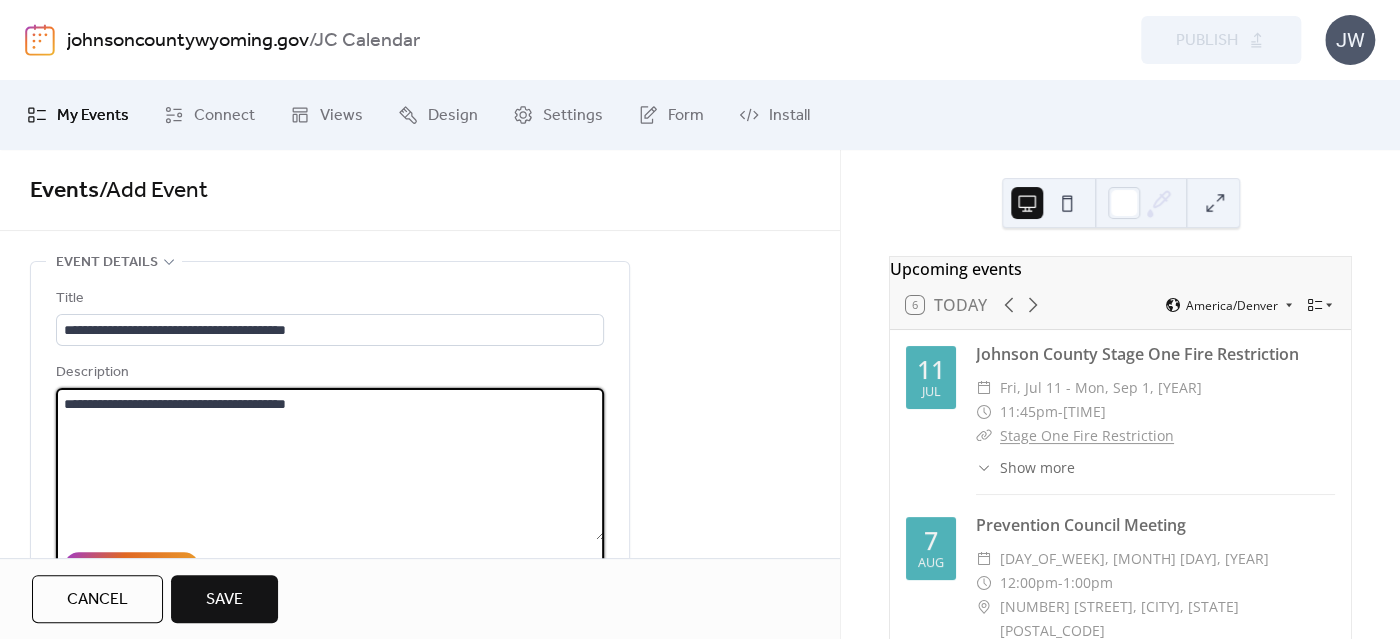 scroll, scrollTop: 299, scrollLeft: 0, axis: vertical 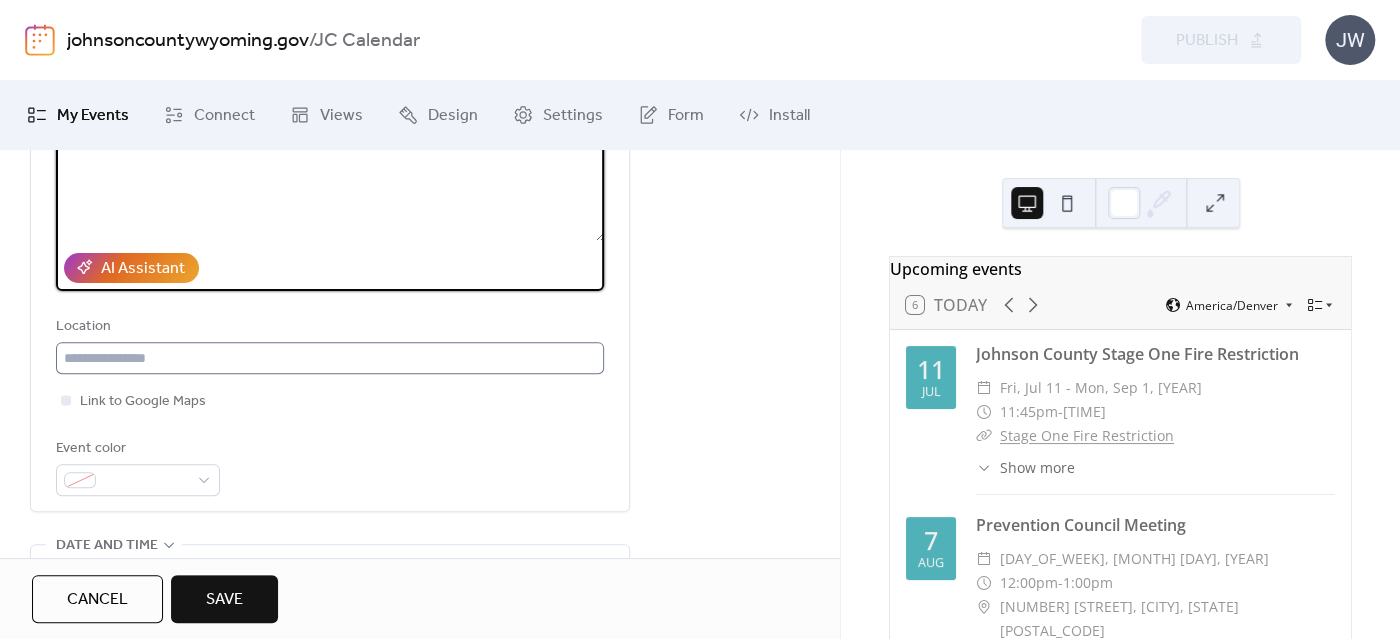 type on "**********" 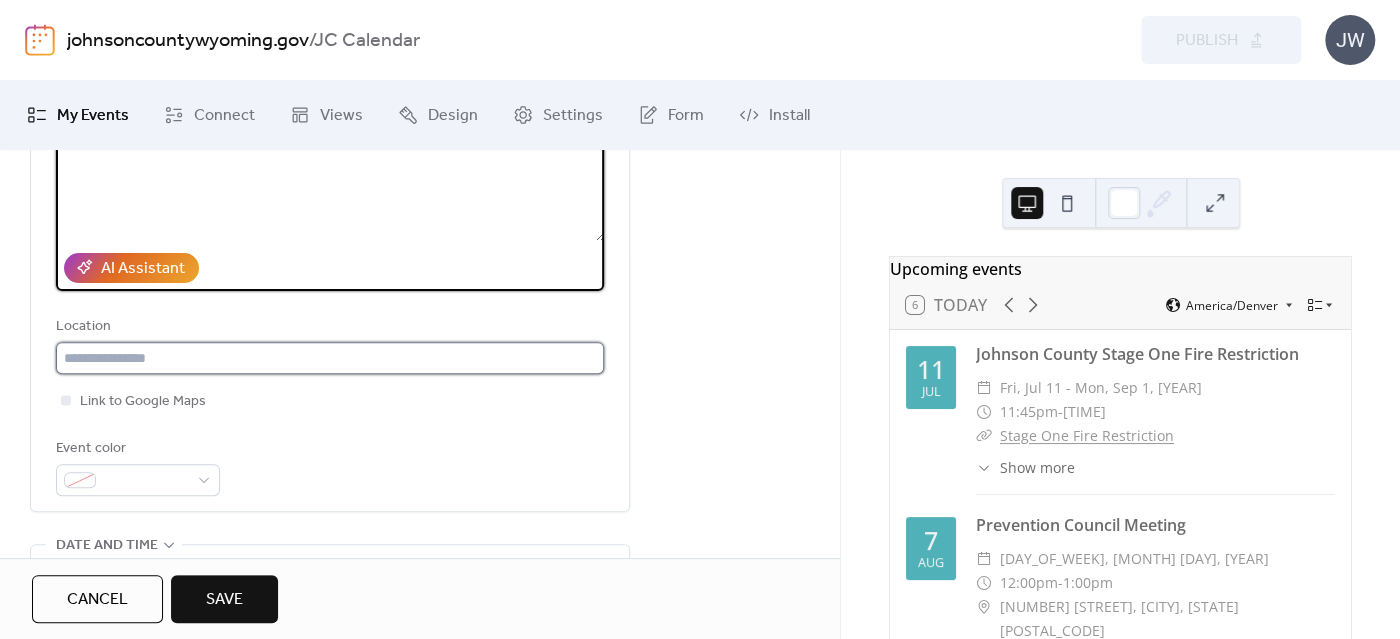 click at bounding box center (330, 358) 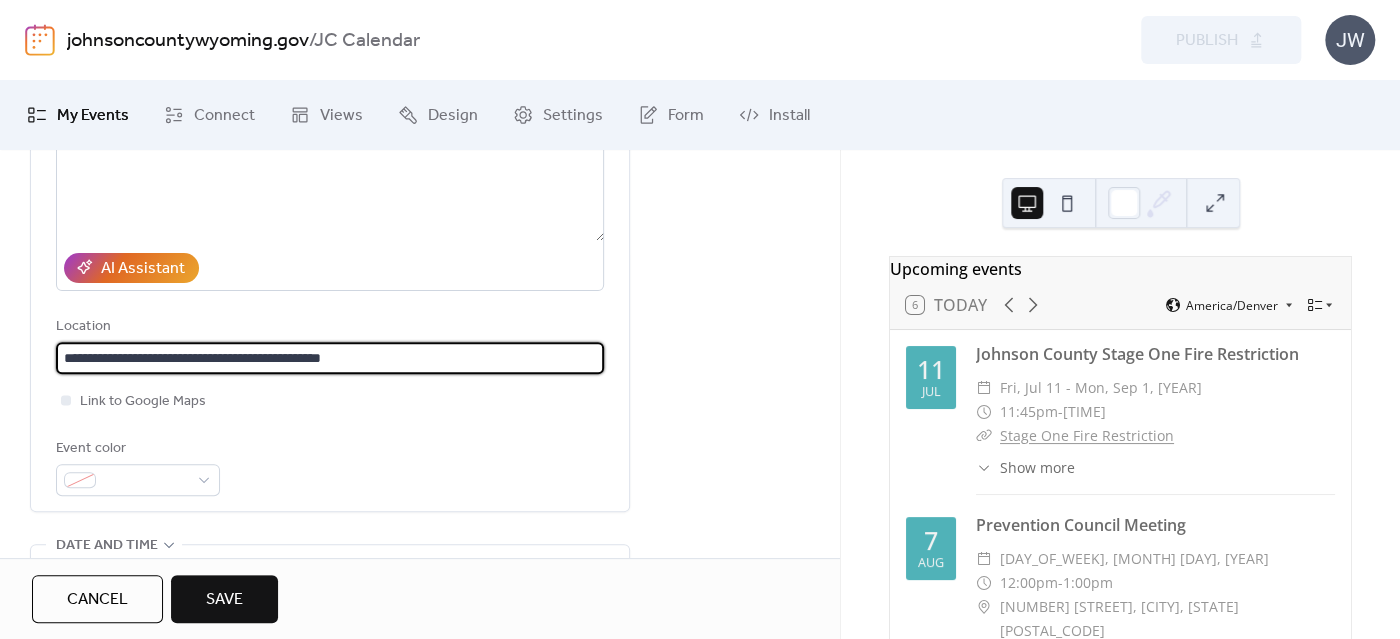 scroll, scrollTop: 1, scrollLeft: 0, axis: vertical 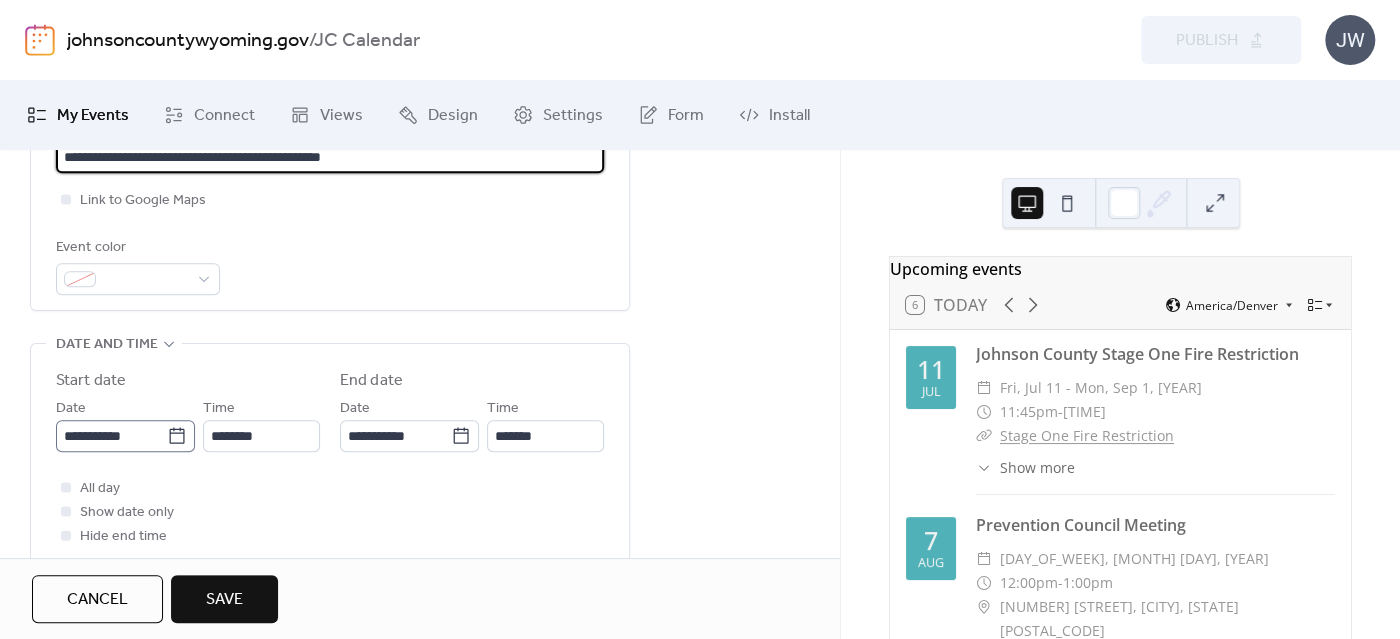 type on "**********" 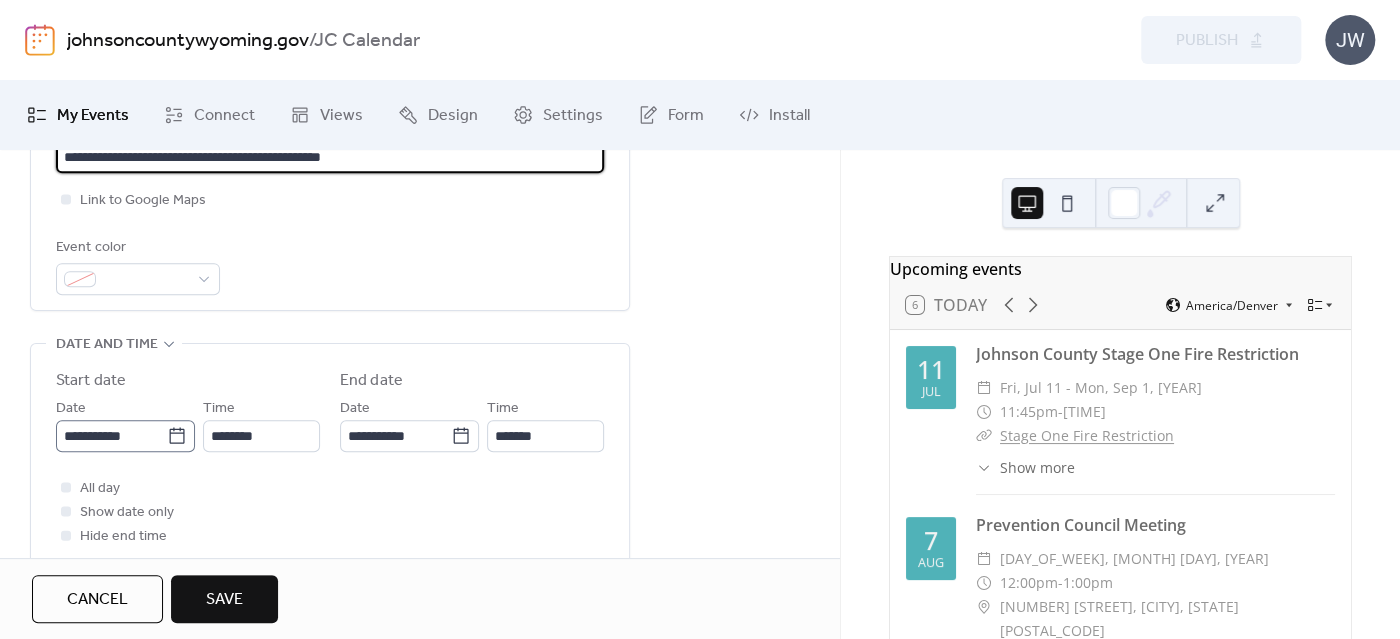 click on "**********" at bounding box center (125, 436) 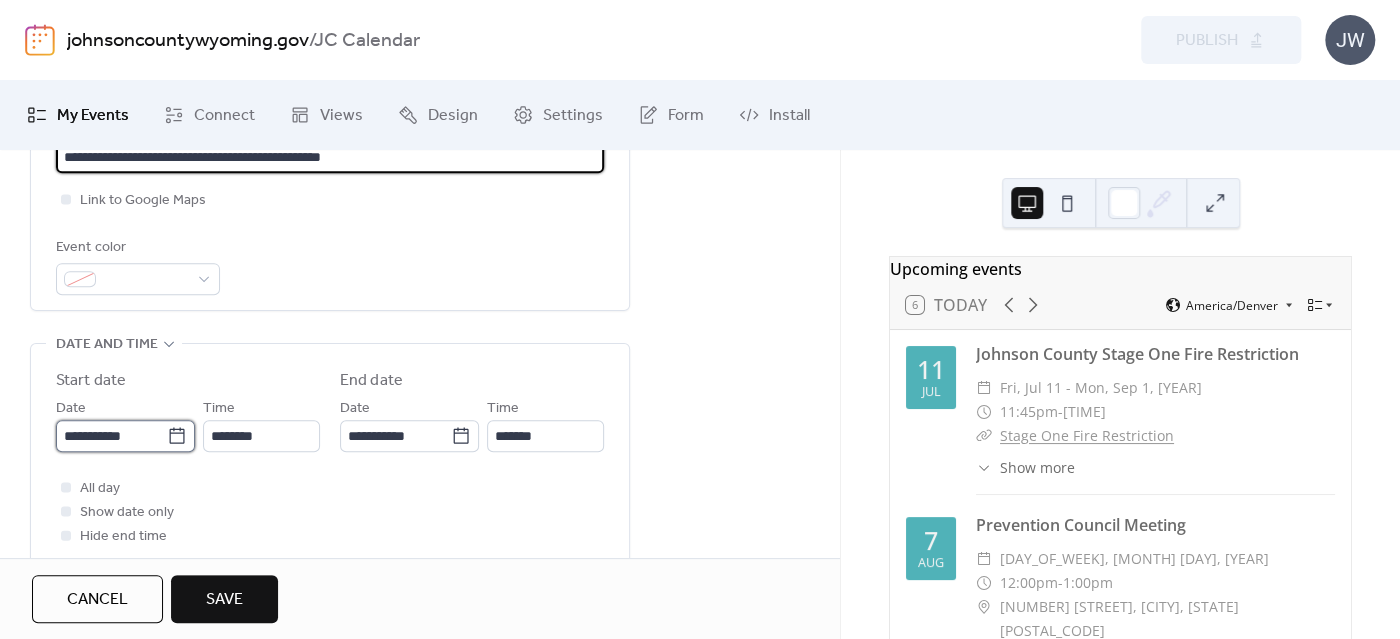 click on "**********" at bounding box center (111, 436) 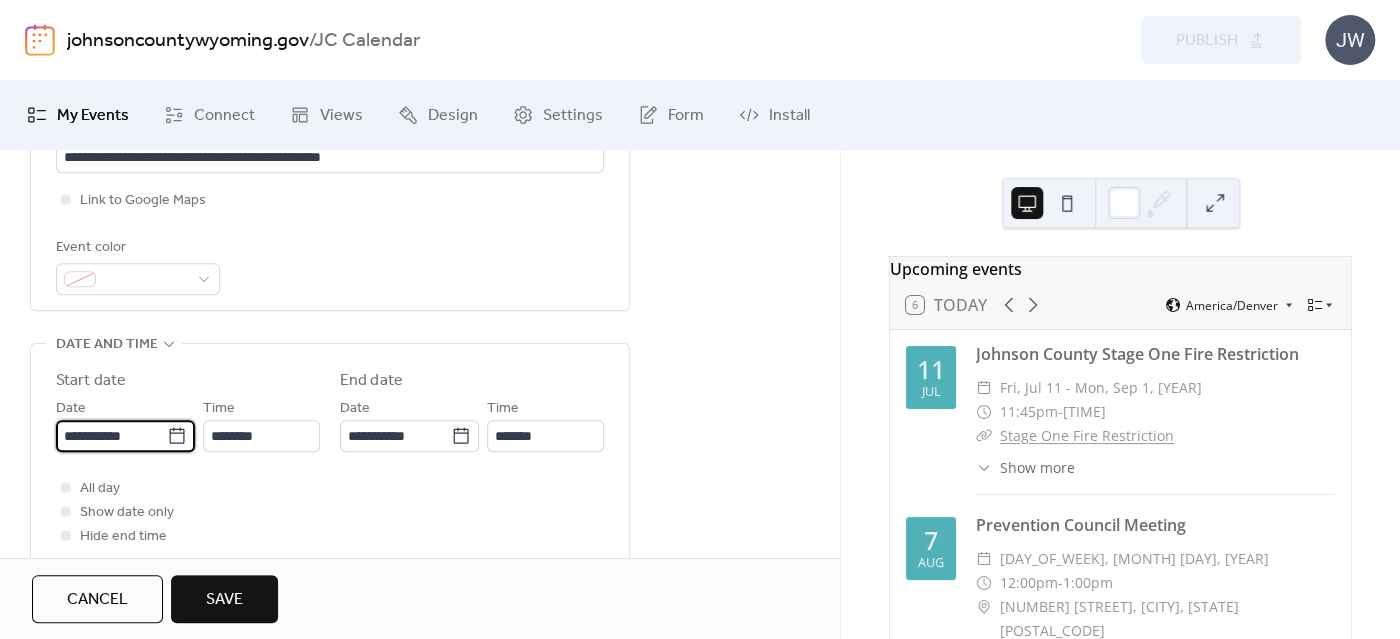 scroll, scrollTop: 0, scrollLeft: 0, axis: both 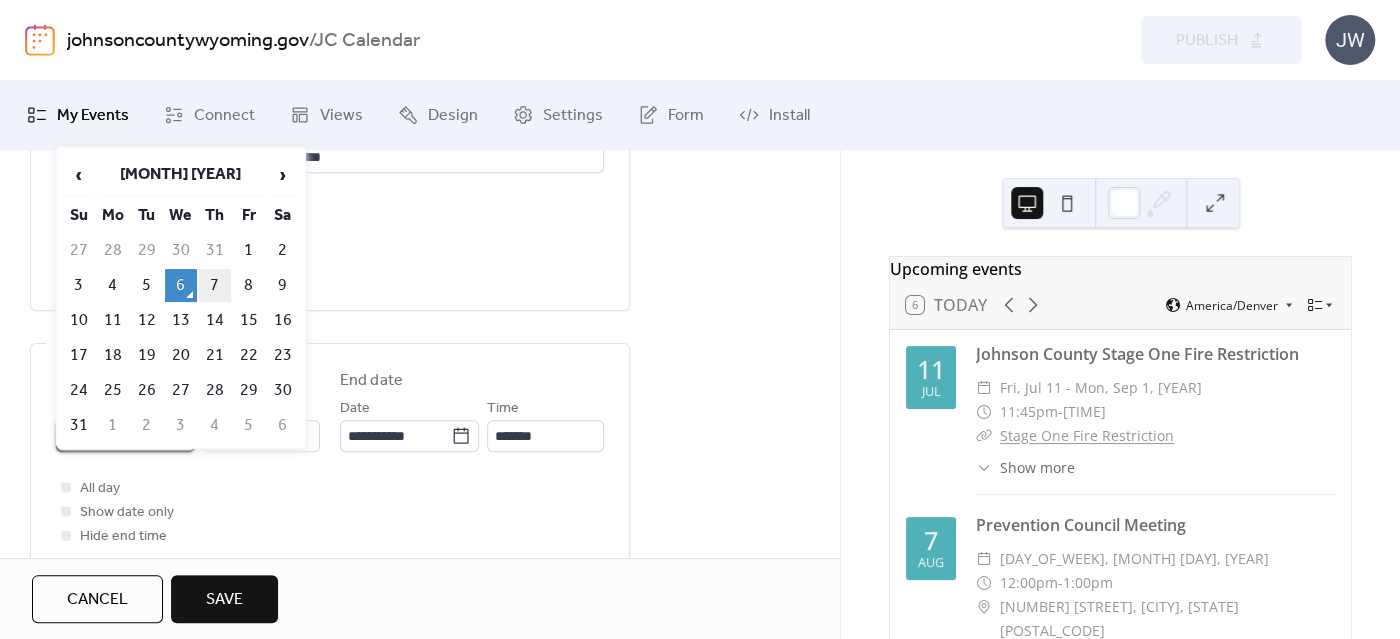 click on "7" at bounding box center (215, 285) 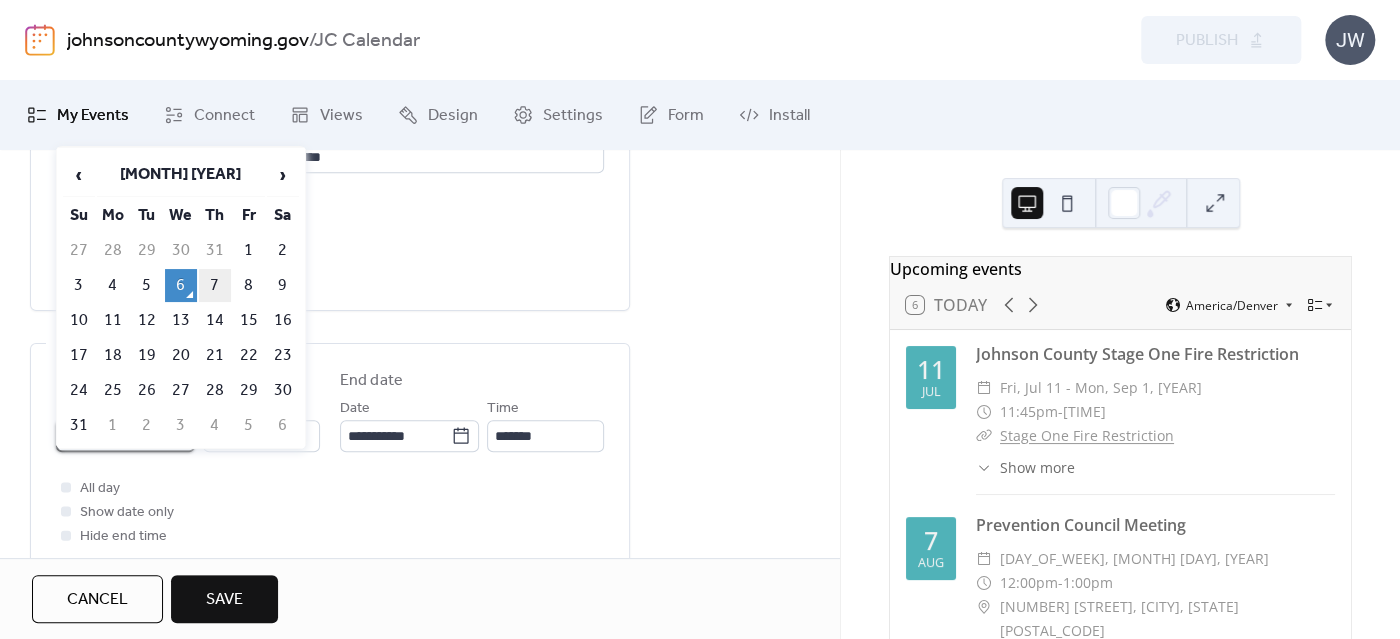 type on "**********" 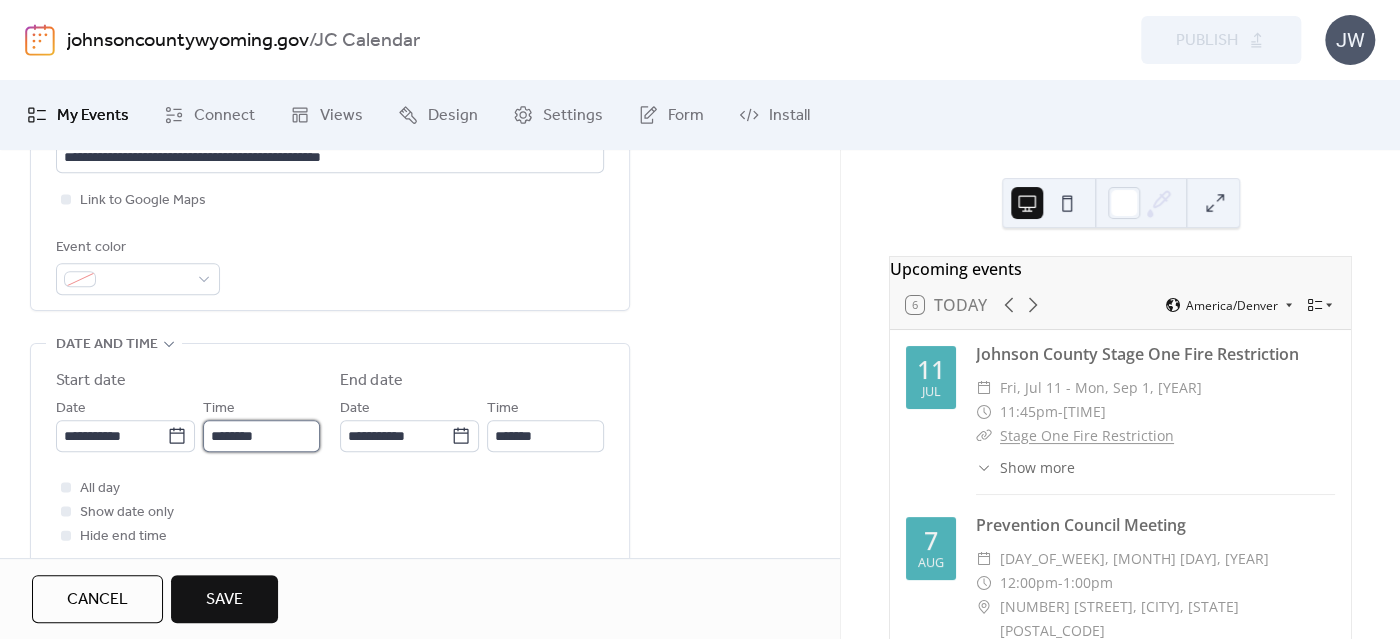 click on "**********" at bounding box center [700, 319] 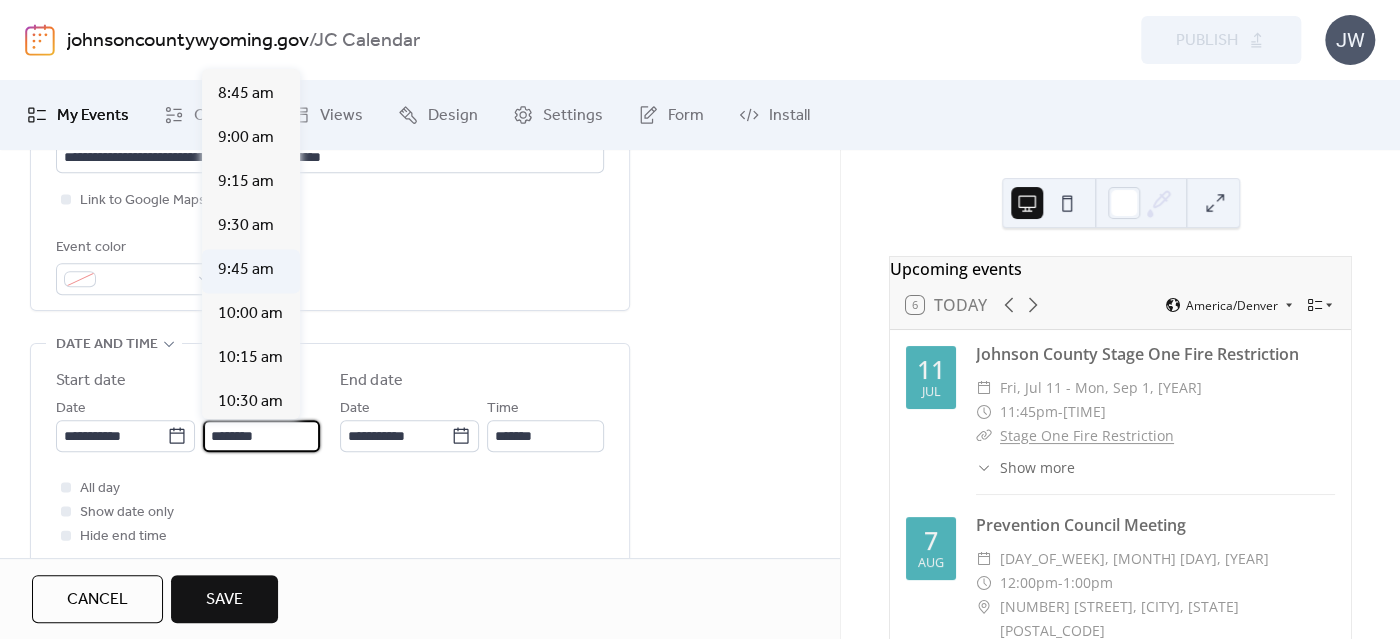 scroll, scrollTop: 1527, scrollLeft: 0, axis: vertical 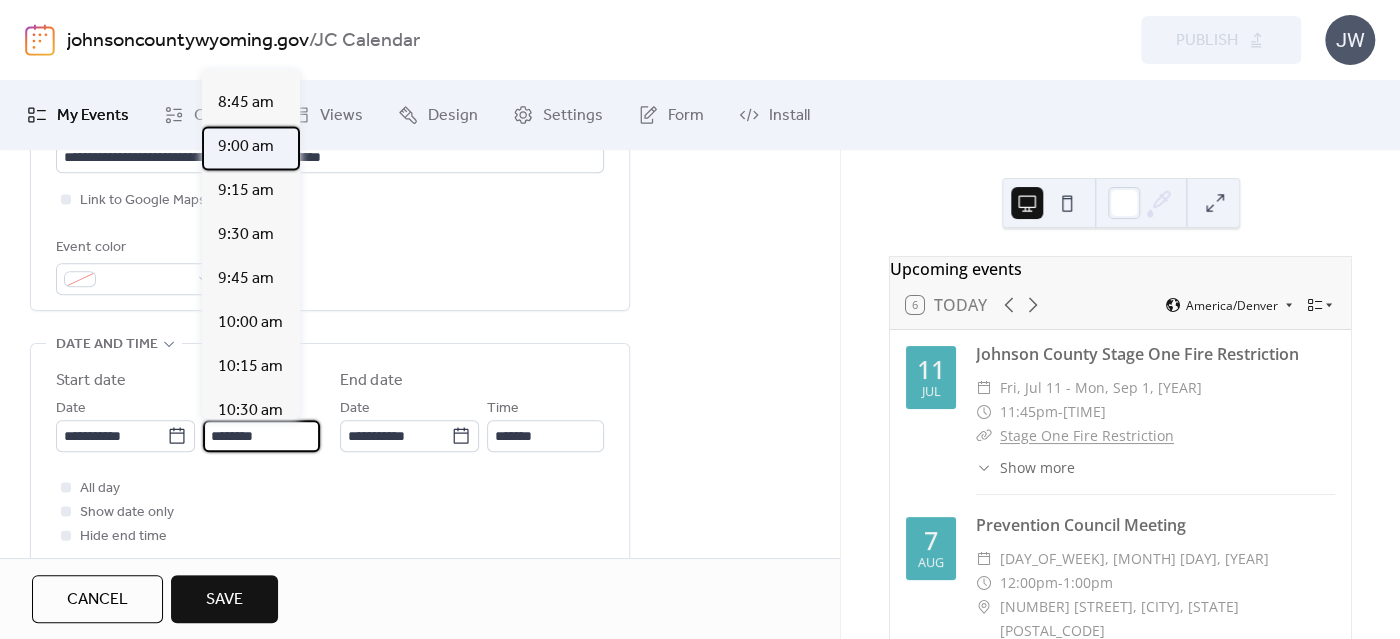 click on "9:00 am" at bounding box center [246, 147] 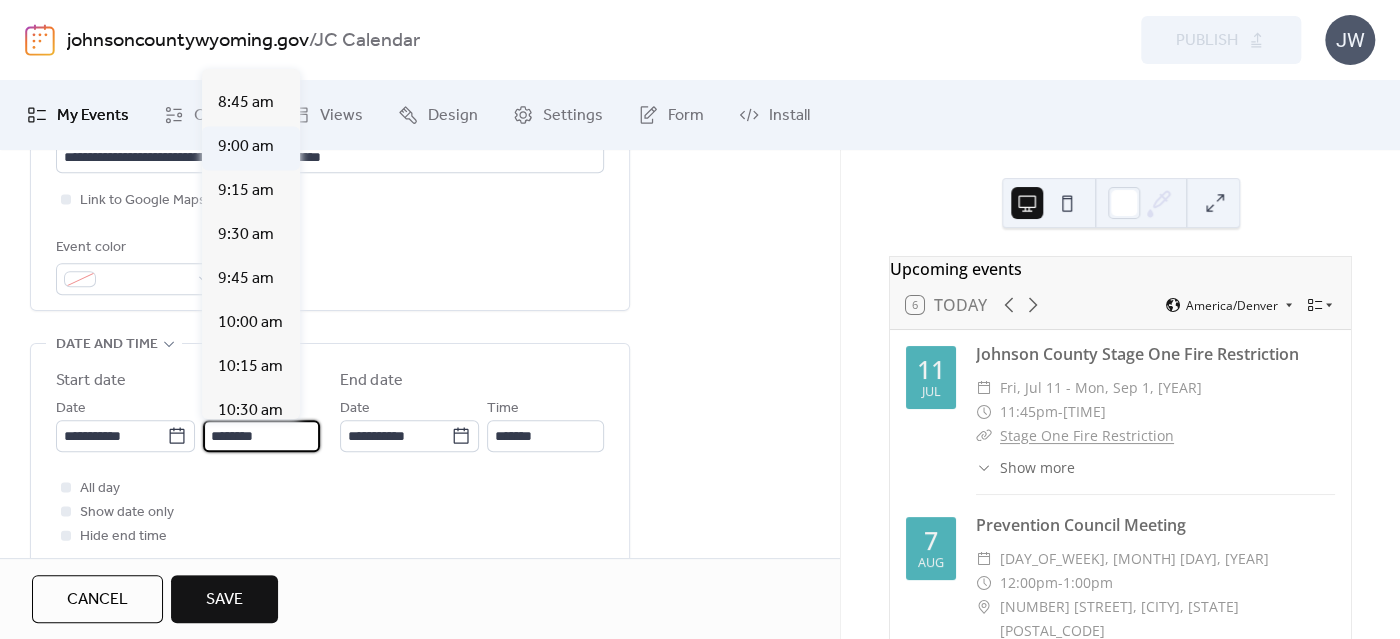 type on "*******" 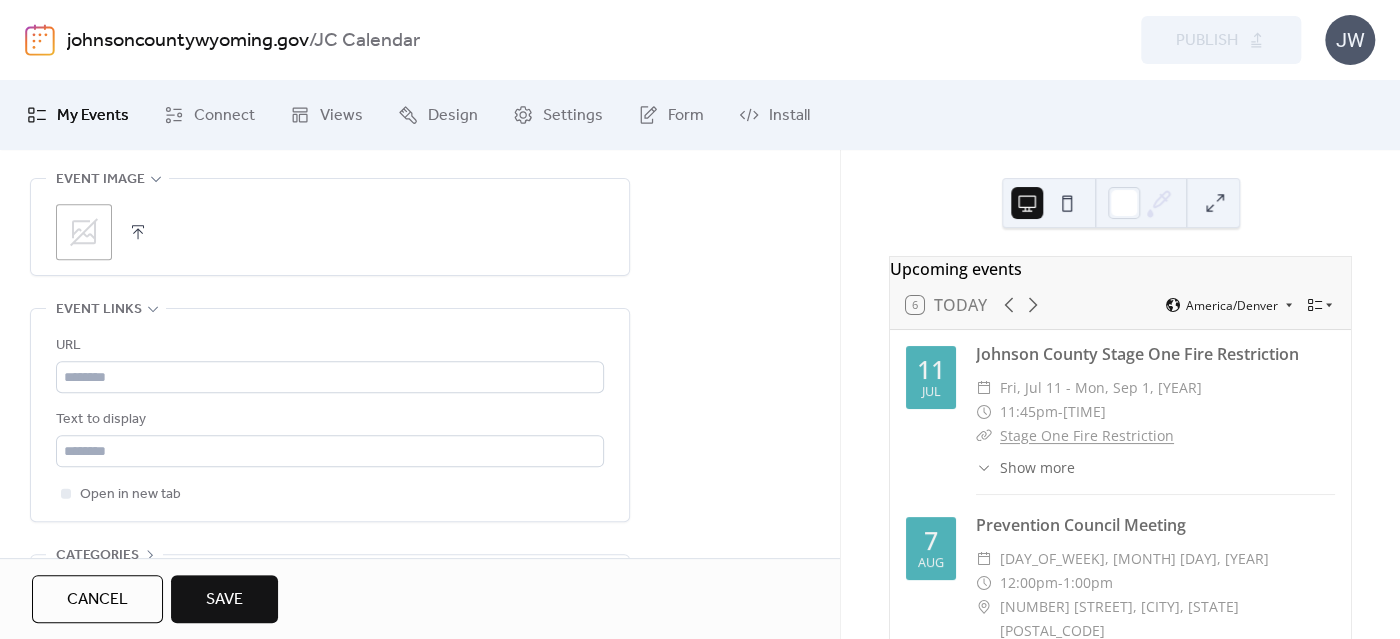 scroll, scrollTop: 1099, scrollLeft: 0, axis: vertical 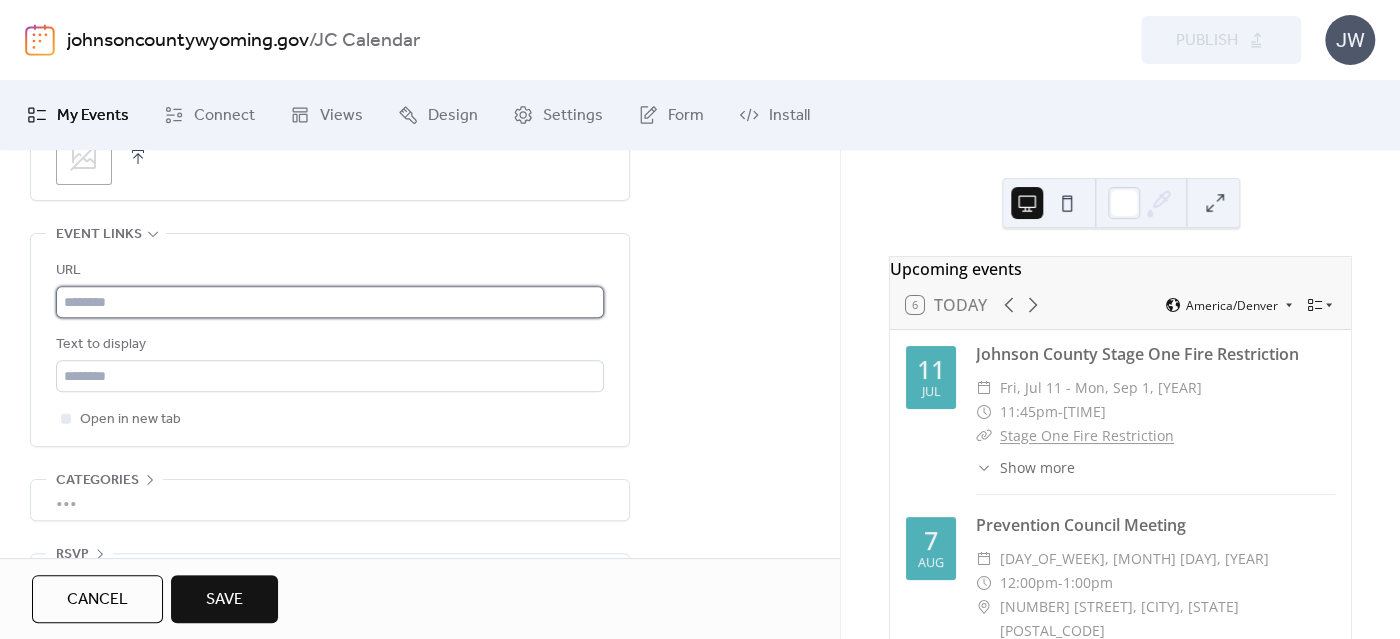click at bounding box center (330, 302) 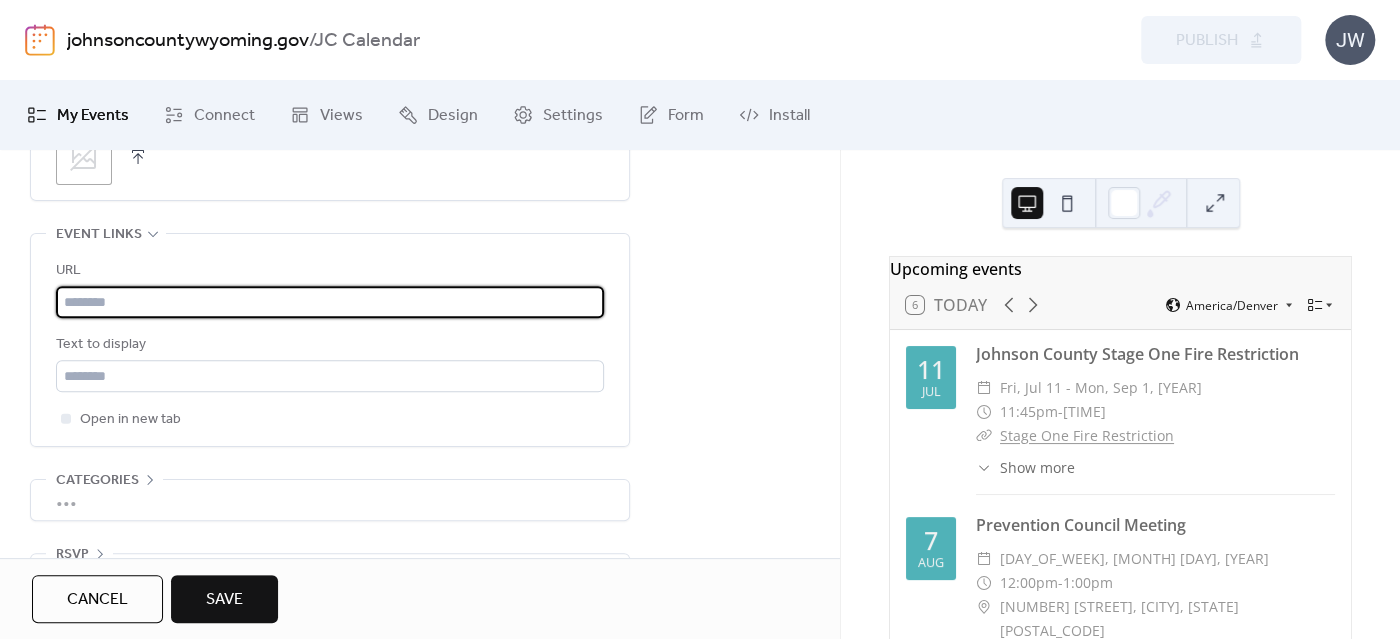 paste on "**********" 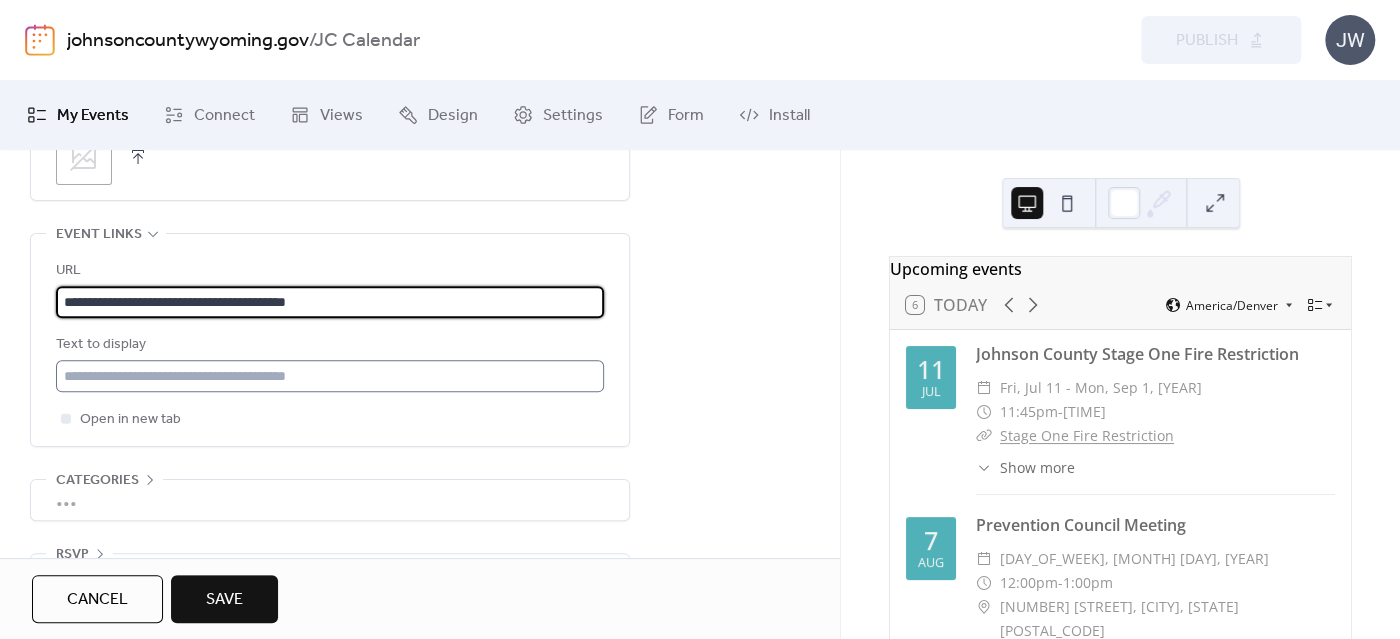 type on "**********" 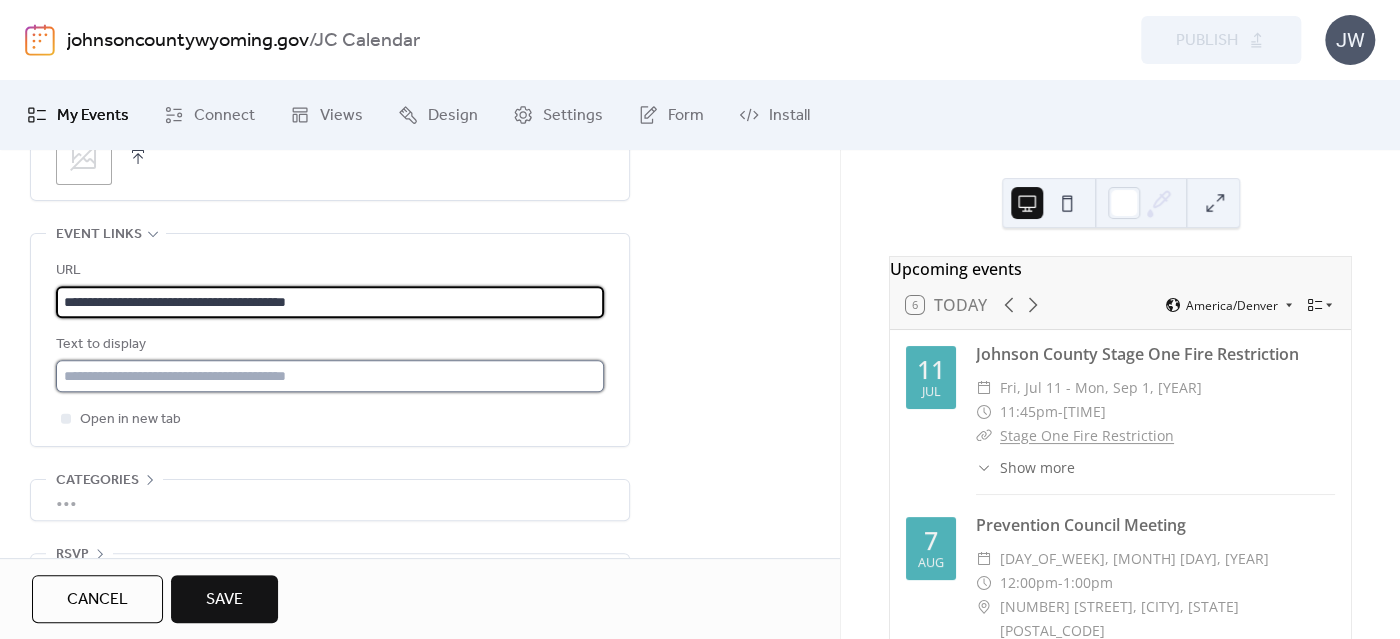 click at bounding box center [330, 376] 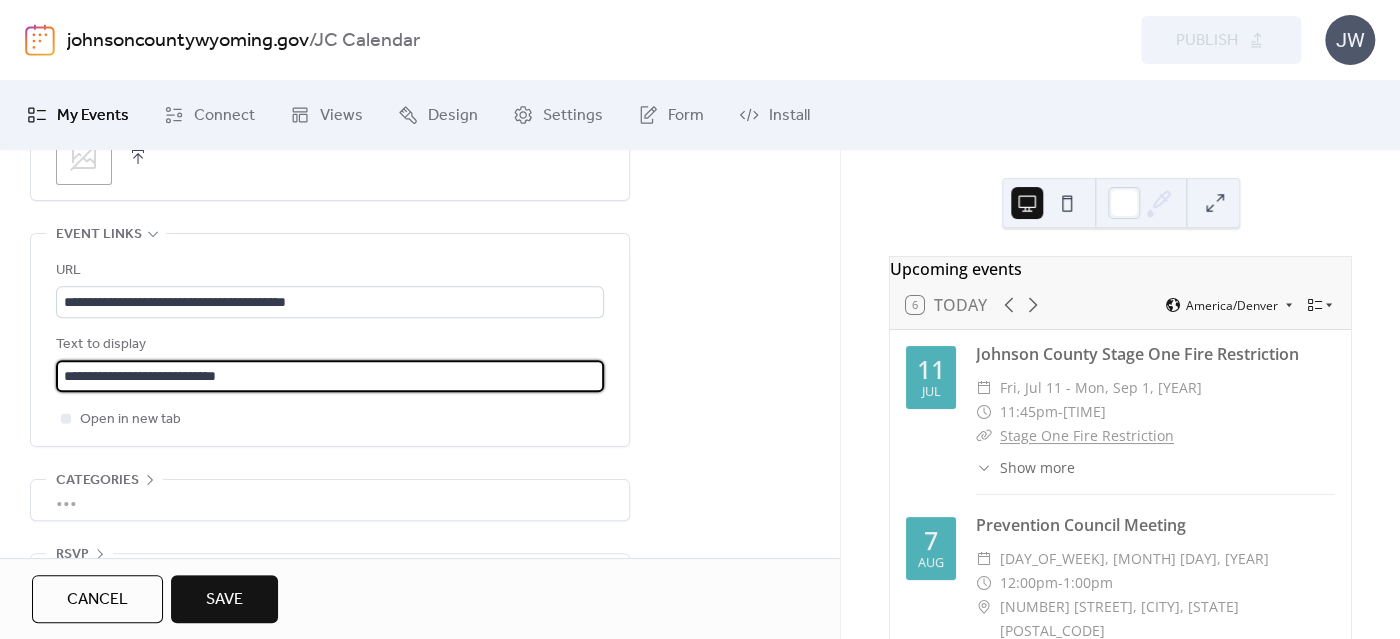 scroll, scrollTop: 1153, scrollLeft: 0, axis: vertical 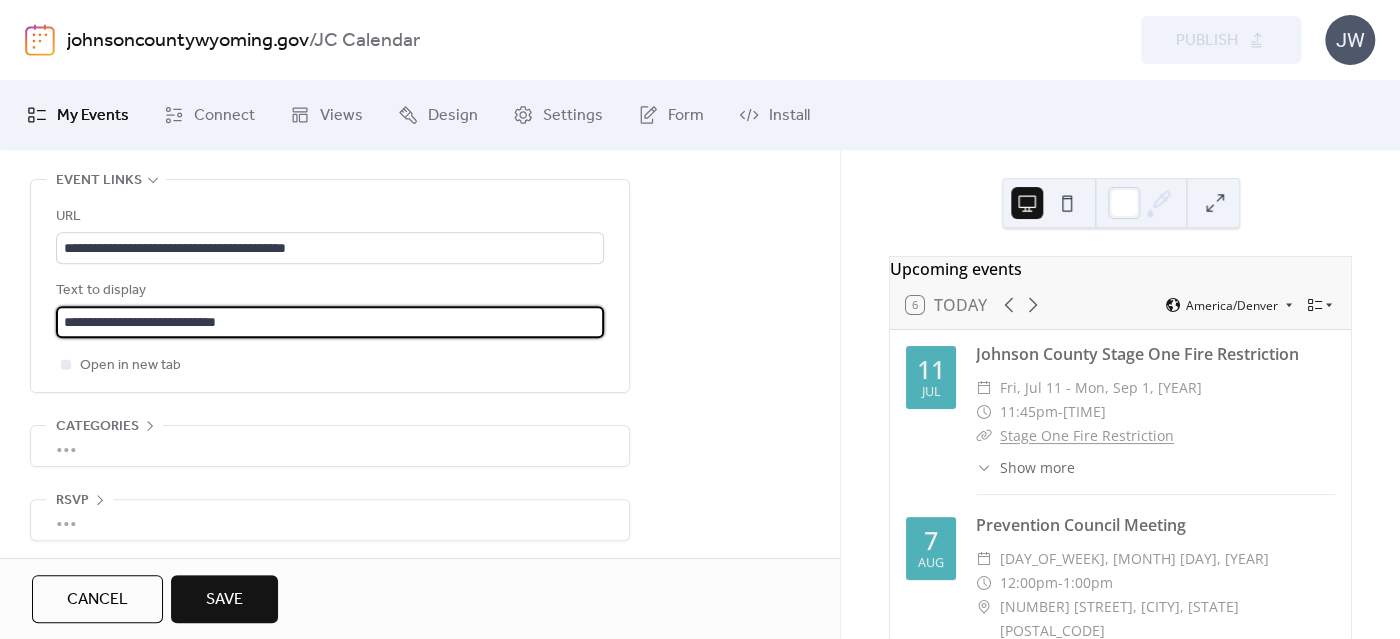 type on "**********" 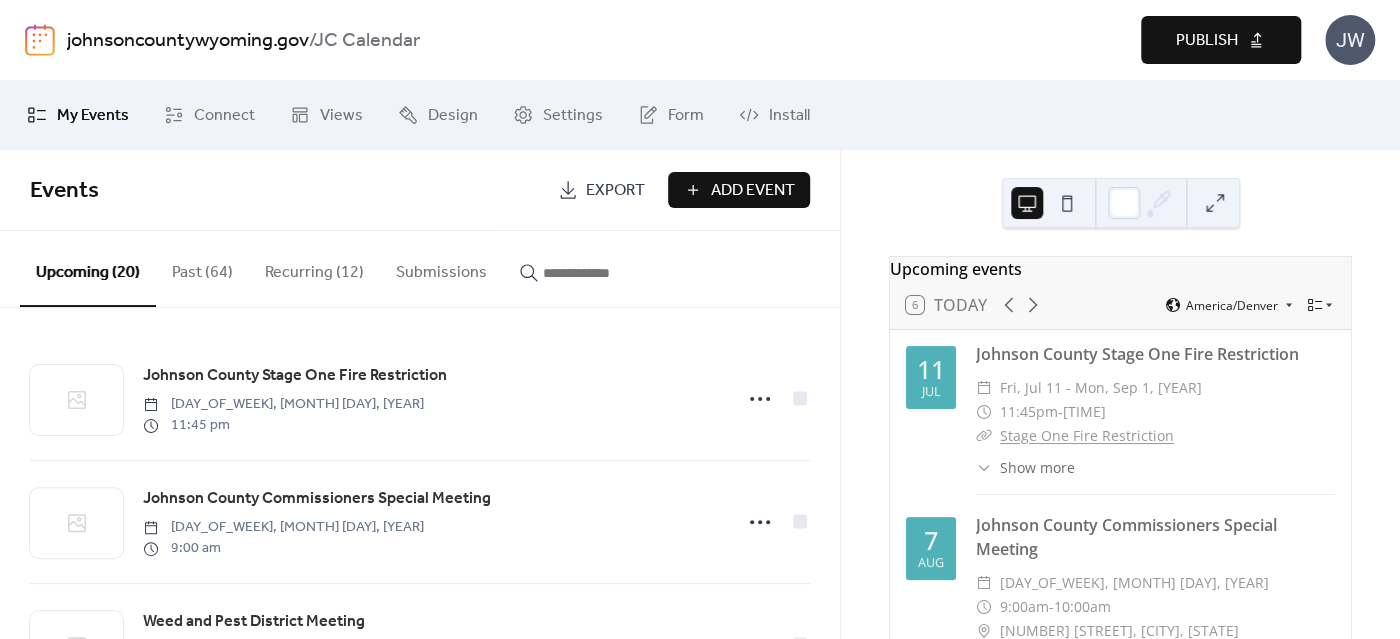 click on "Publish" at bounding box center (1207, 41) 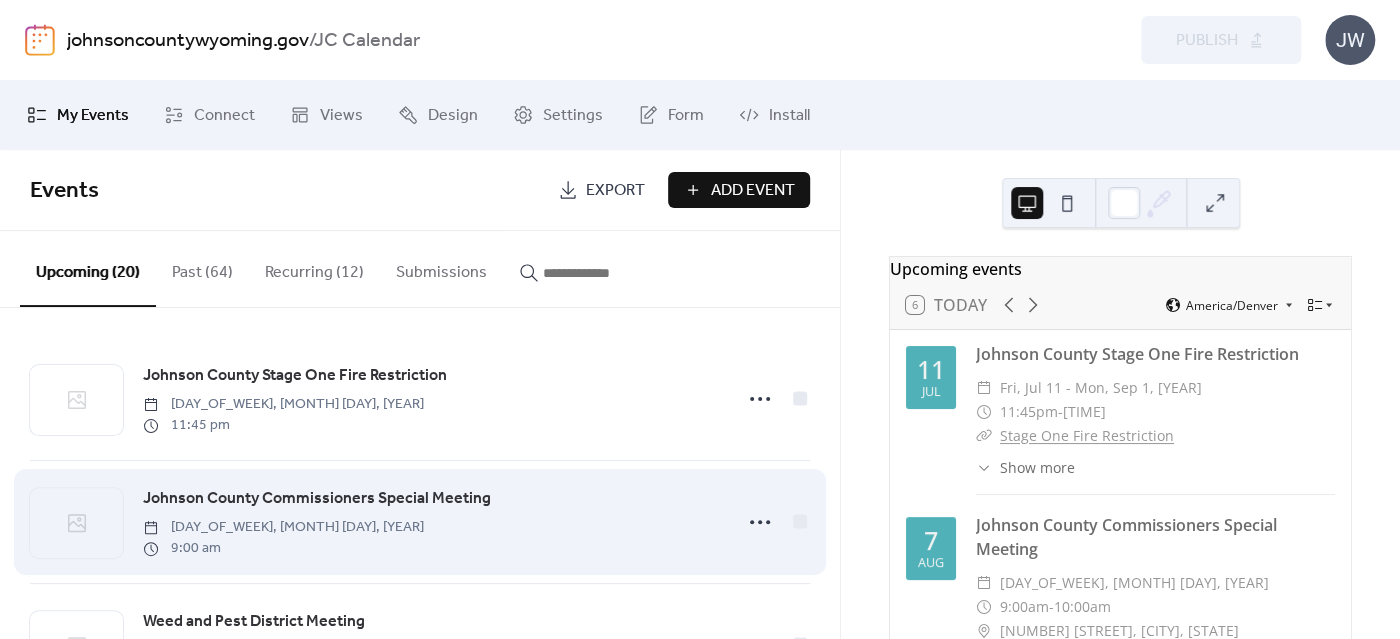 click on "Johnson County Commissioners Special Meeting" at bounding box center [317, 499] 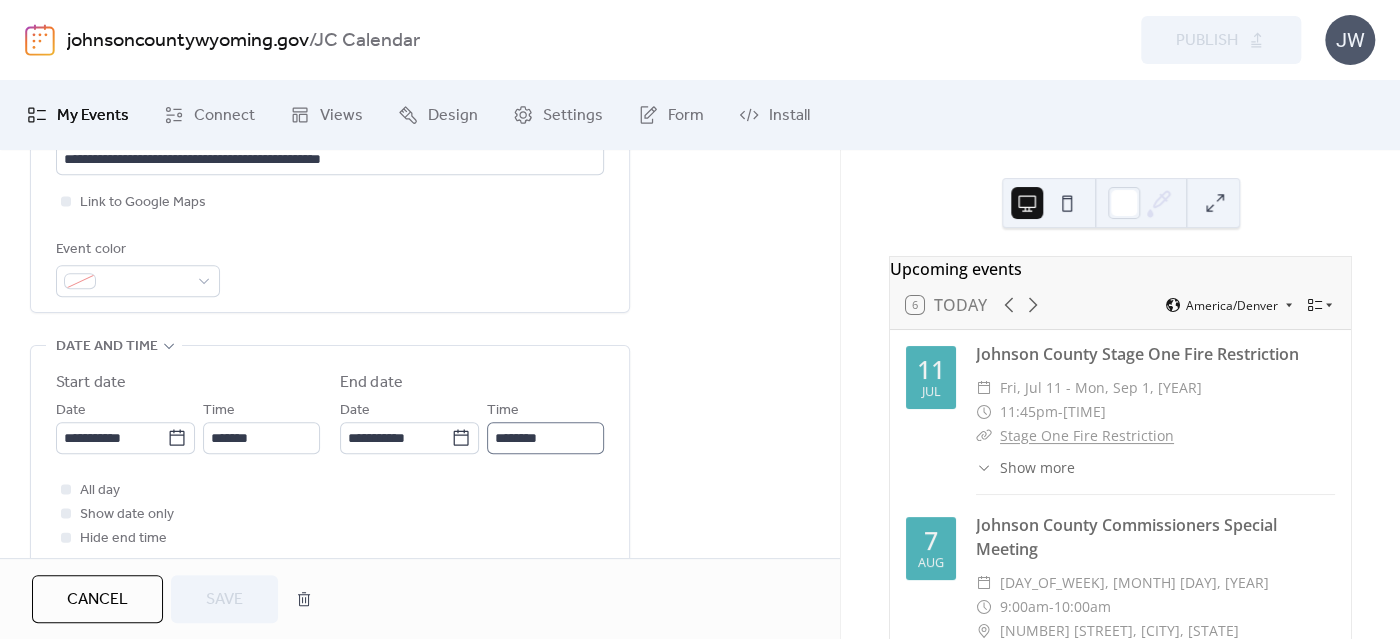 scroll, scrollTop: 500, scrollLeft: 0, axis: vertical 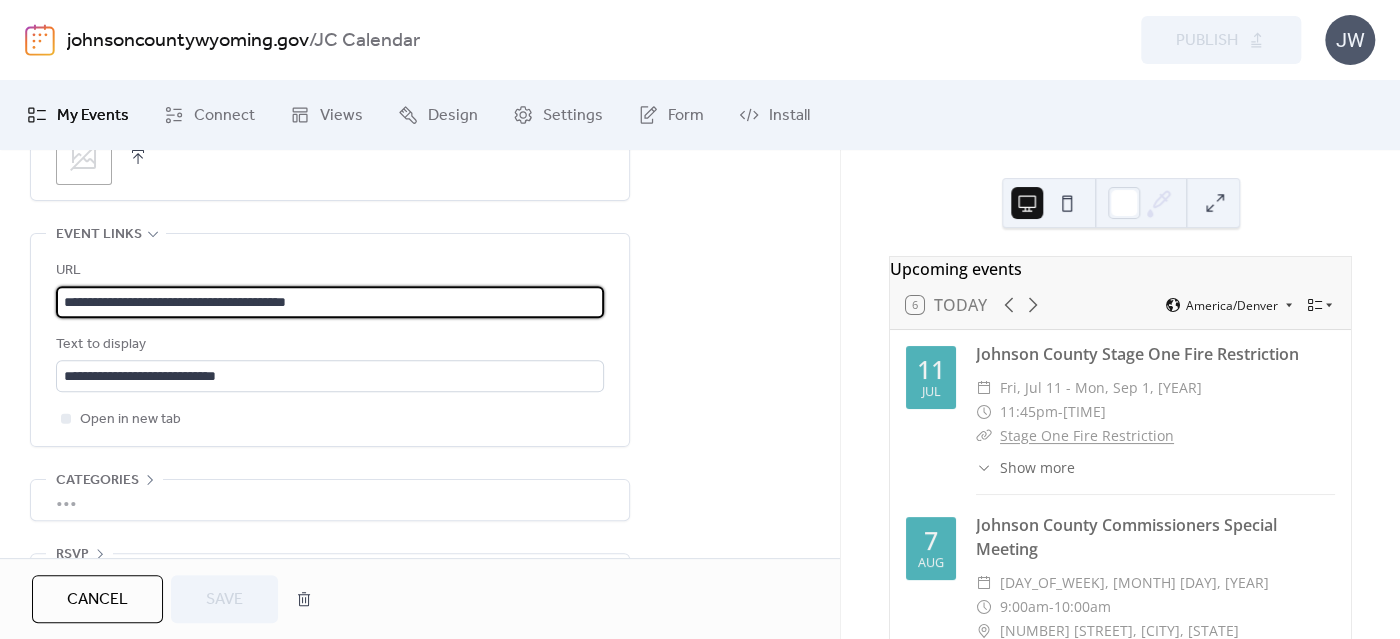 drag, startPoint x: 442, startPoint y: 286, endPoint x: 16, endPoint y: 264, distance: 426.5677 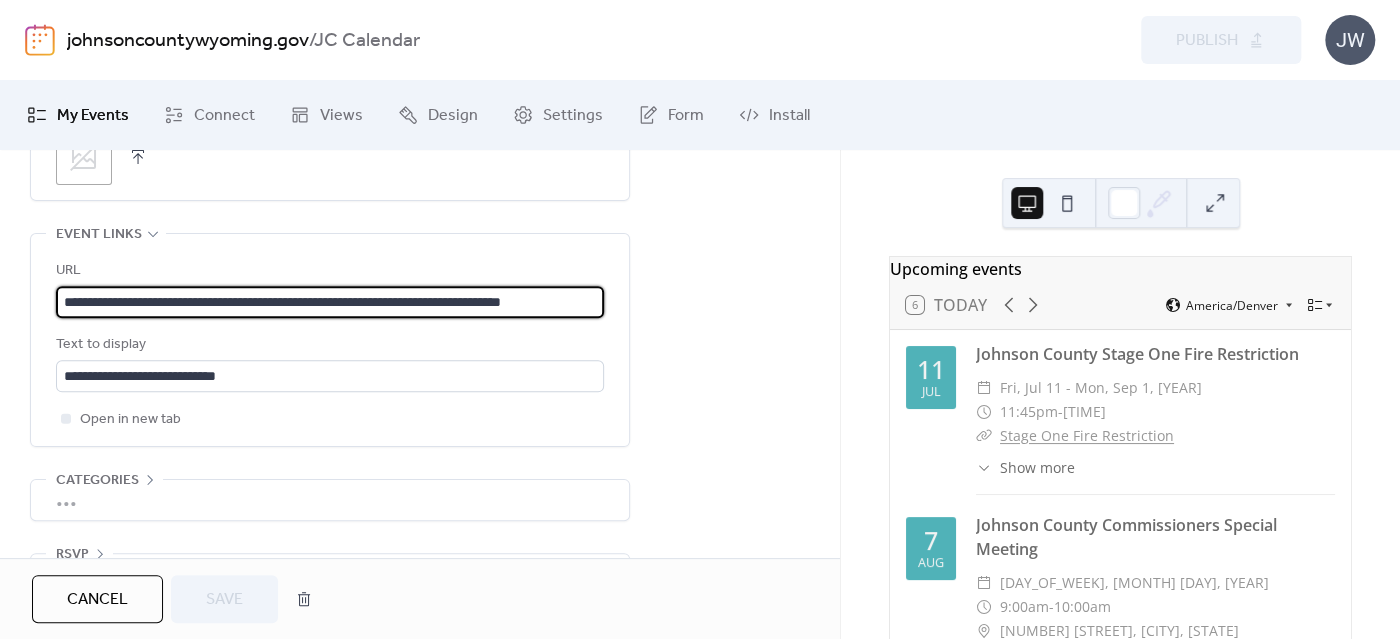 scroll, scrollTop: 0, scrollLeft: 52, axis: horizontal 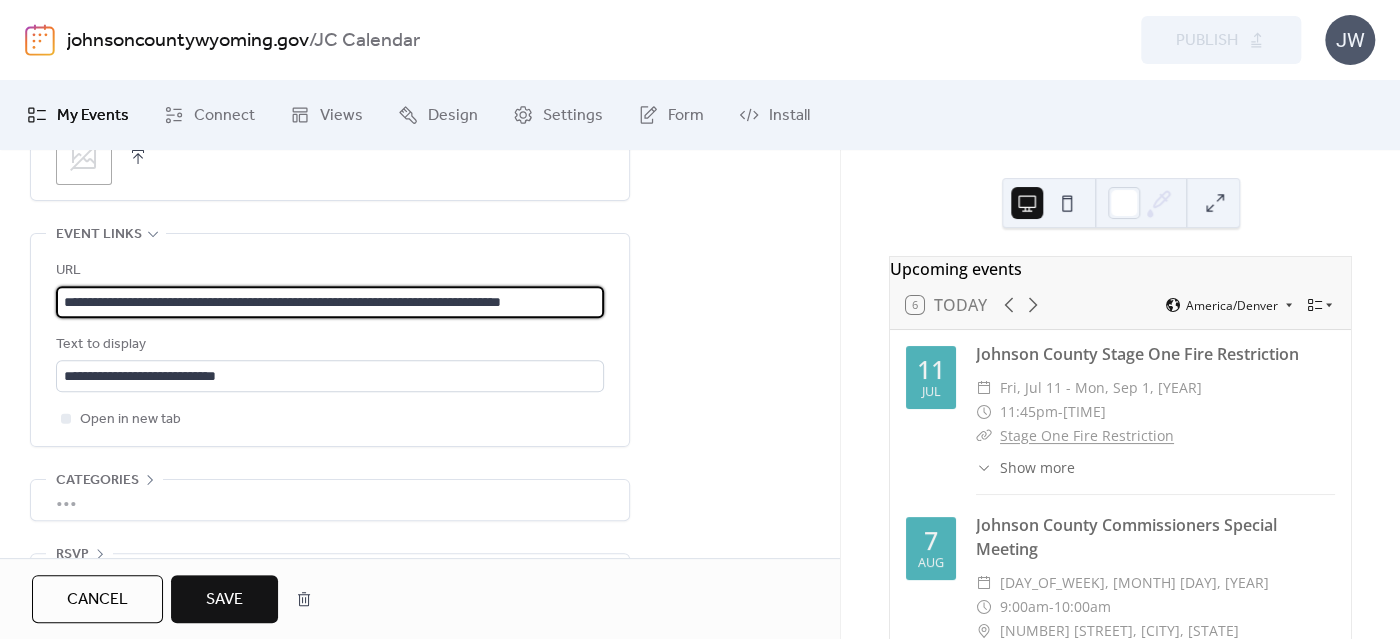 type on "**********" 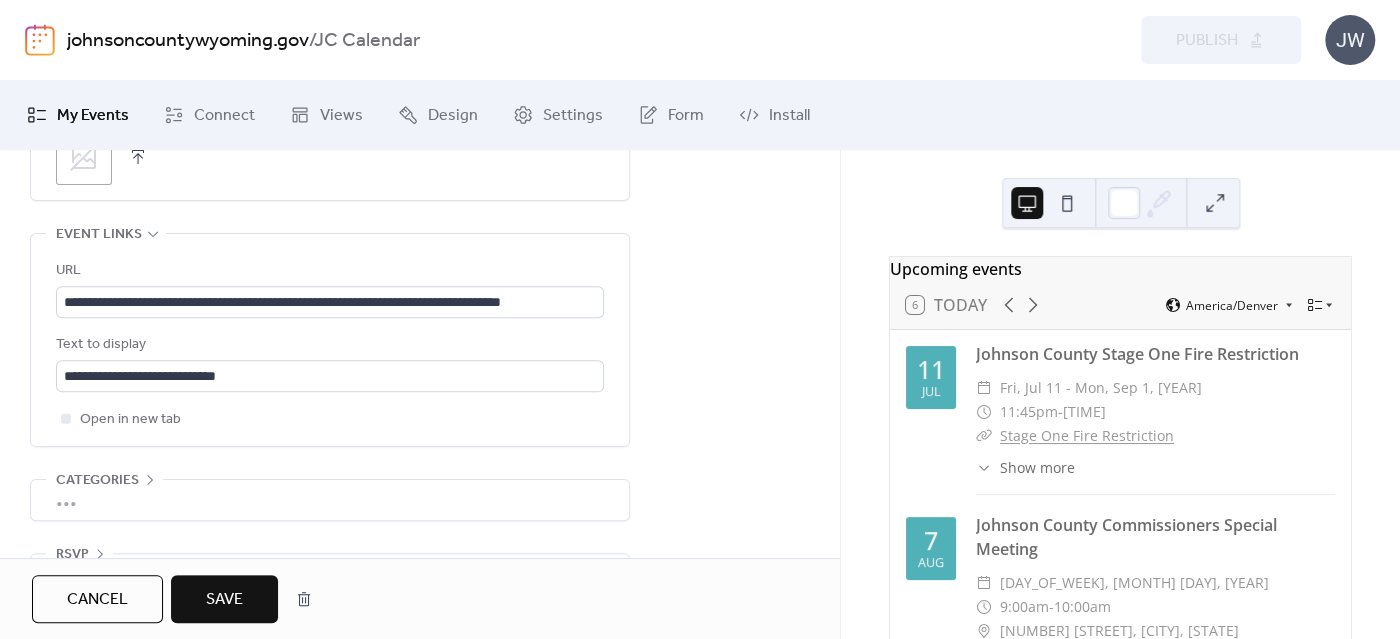 click on "Save" at bounding box center (224, 599) 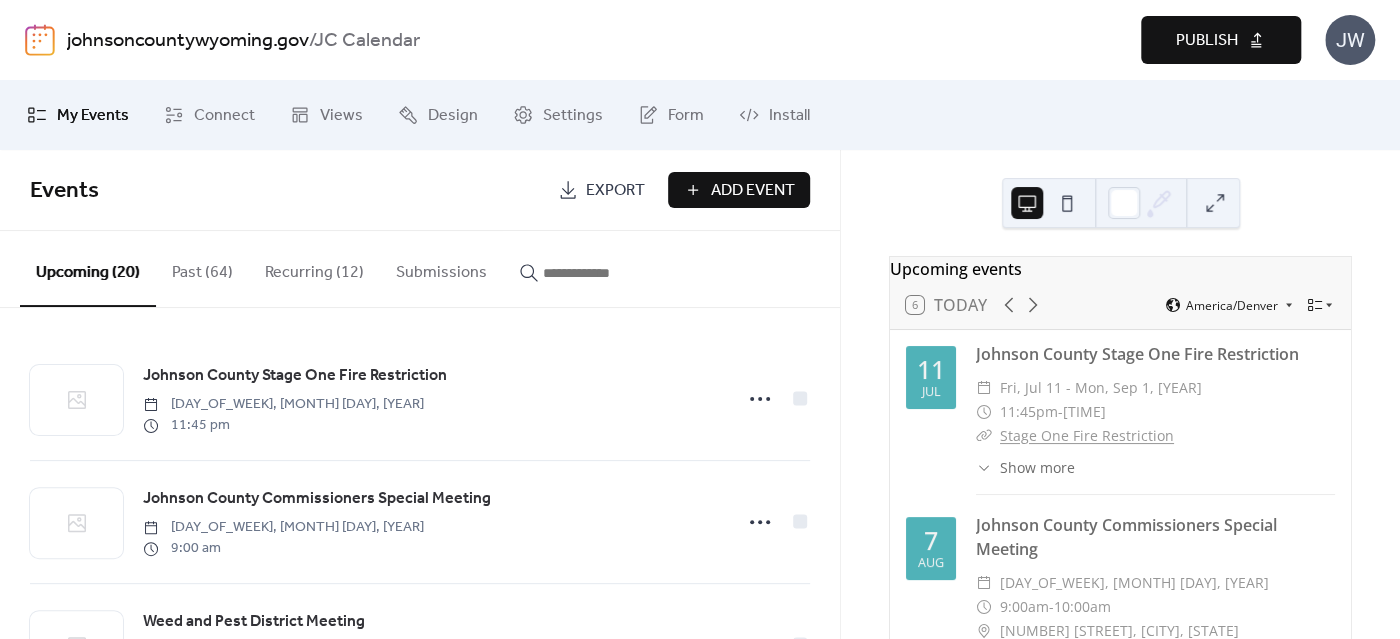 click on "Publish" at bounding box center (1221, 40) 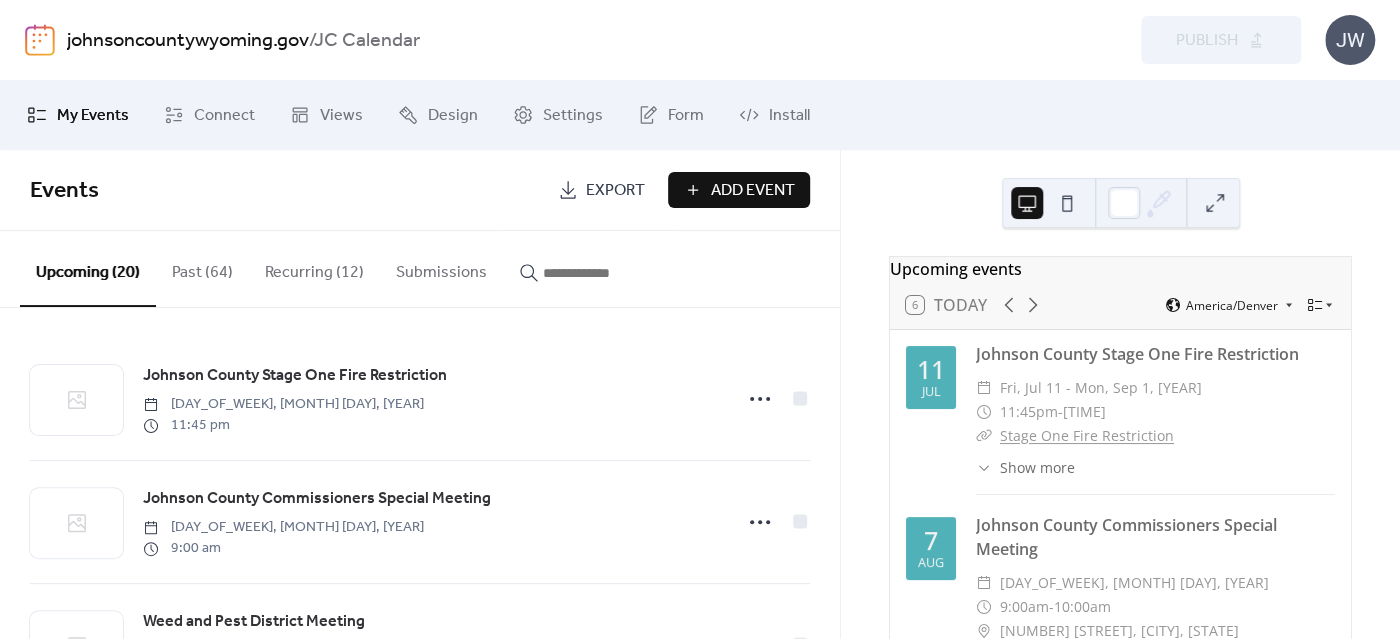 click on "JW" at bounding box center [1350, 40] 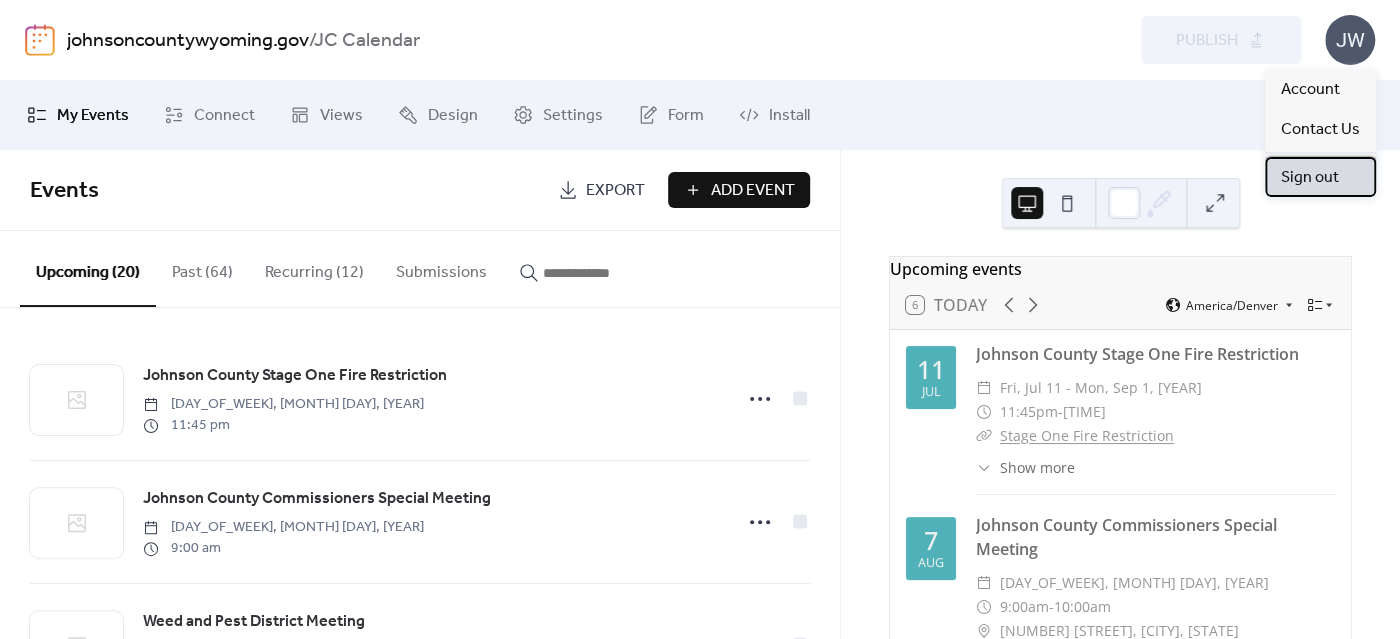 click on "Sign out" at bounding box center (1310, 178) 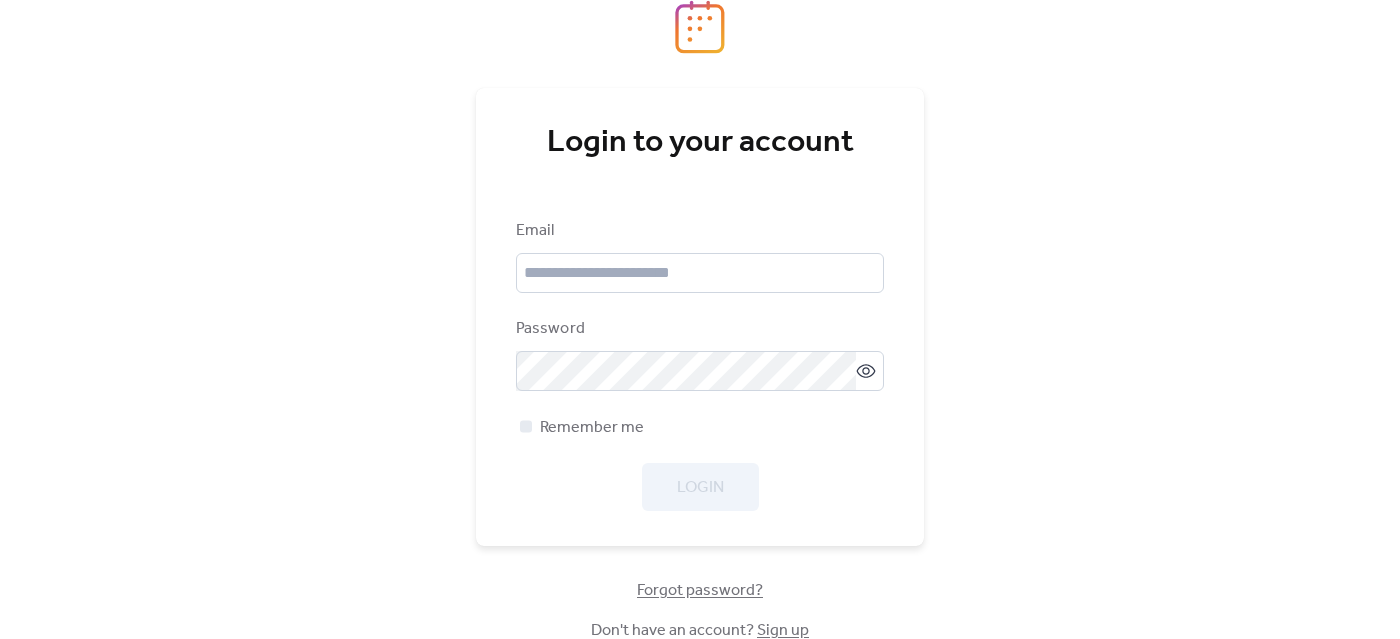 scroll, scrollTop: 0, scrollLeft: 0, axis: both 